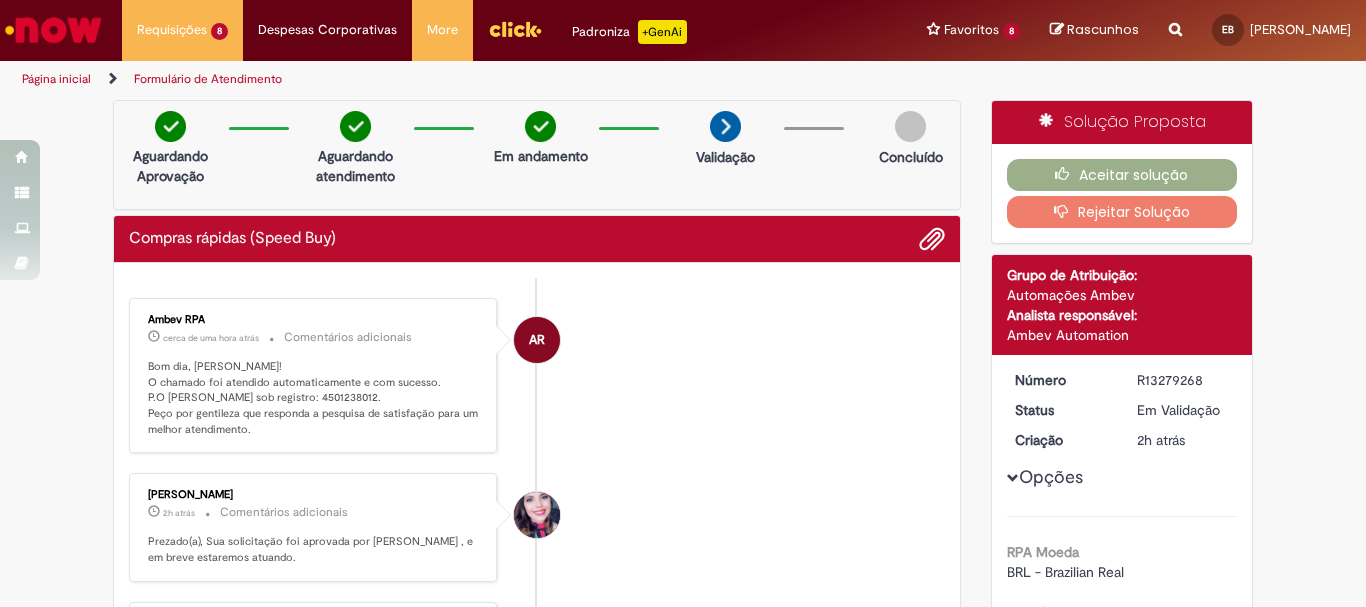 scroll, scrollTop: 0, scrollLeft: 0, axis: both 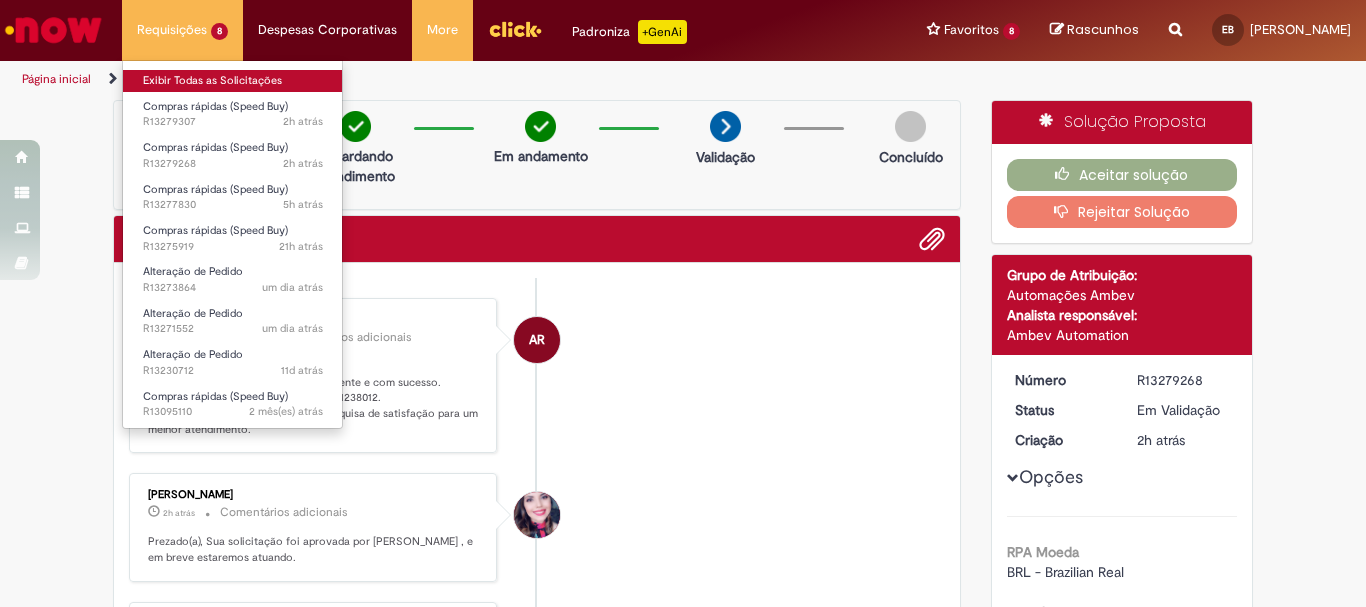 click on "Exibir Todas as Solicitações" at bounding box center [233, 81] 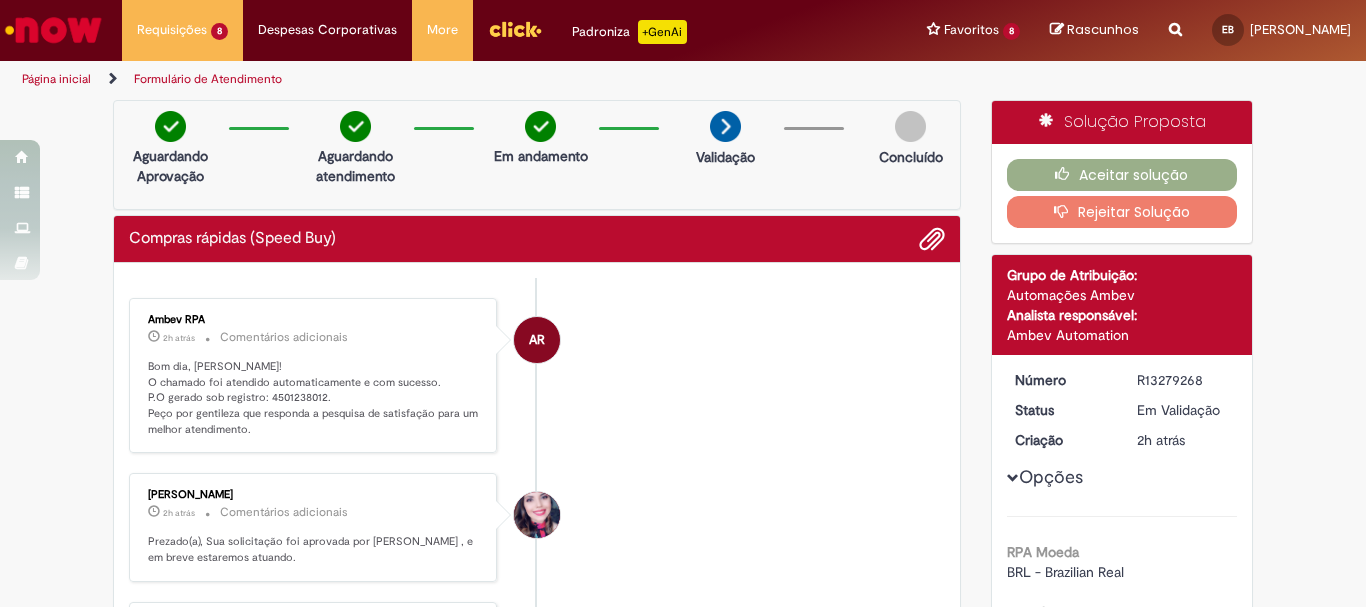 scroll, scrollTop: 0, scrollLeft: 0, axis: both 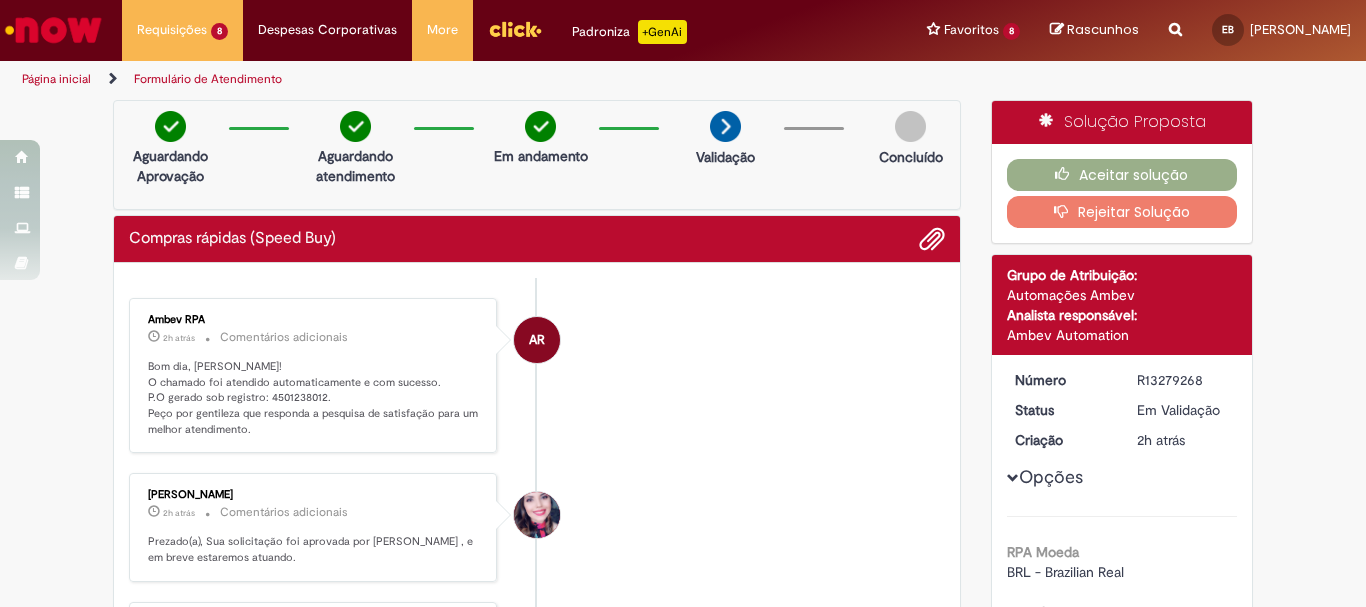 click on "Bom dia, [PERSON_NAME]!
O chamado foi atendido automaticamente e com sucesso.
P.O gerado sob registro: 4501238012.
Peço por gentileza que responda a pesquisa de satisfação para um melhor atendimento." at bounding box center [314, 398] 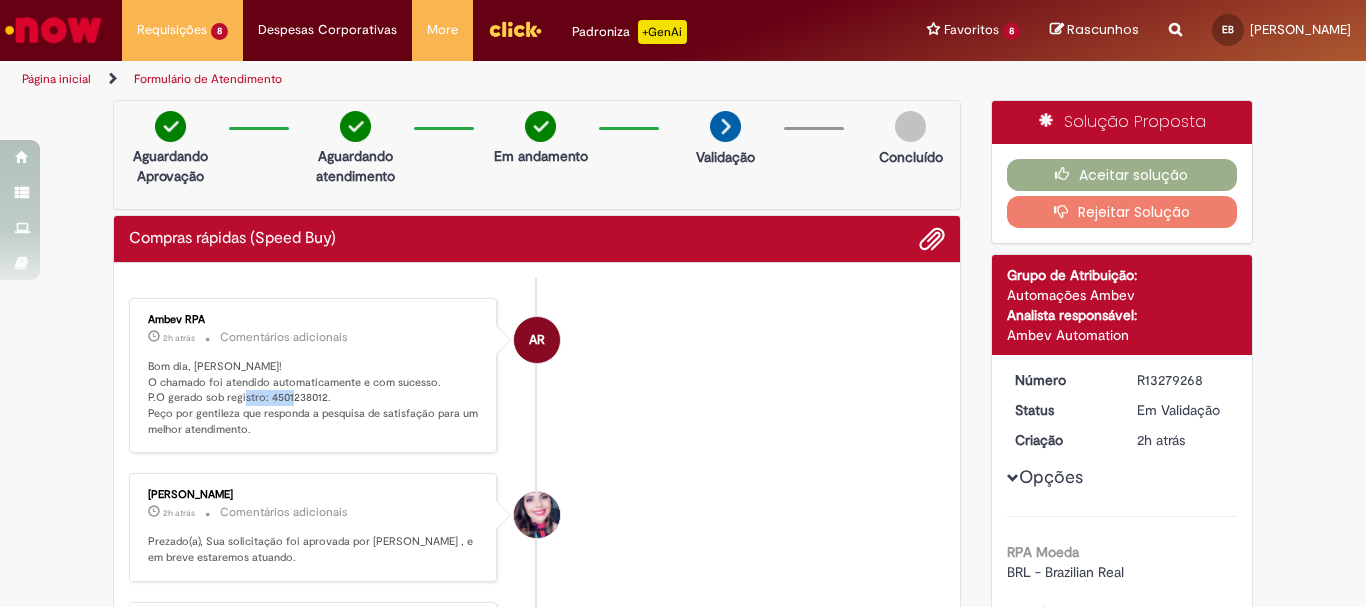 copy on "4501238012" 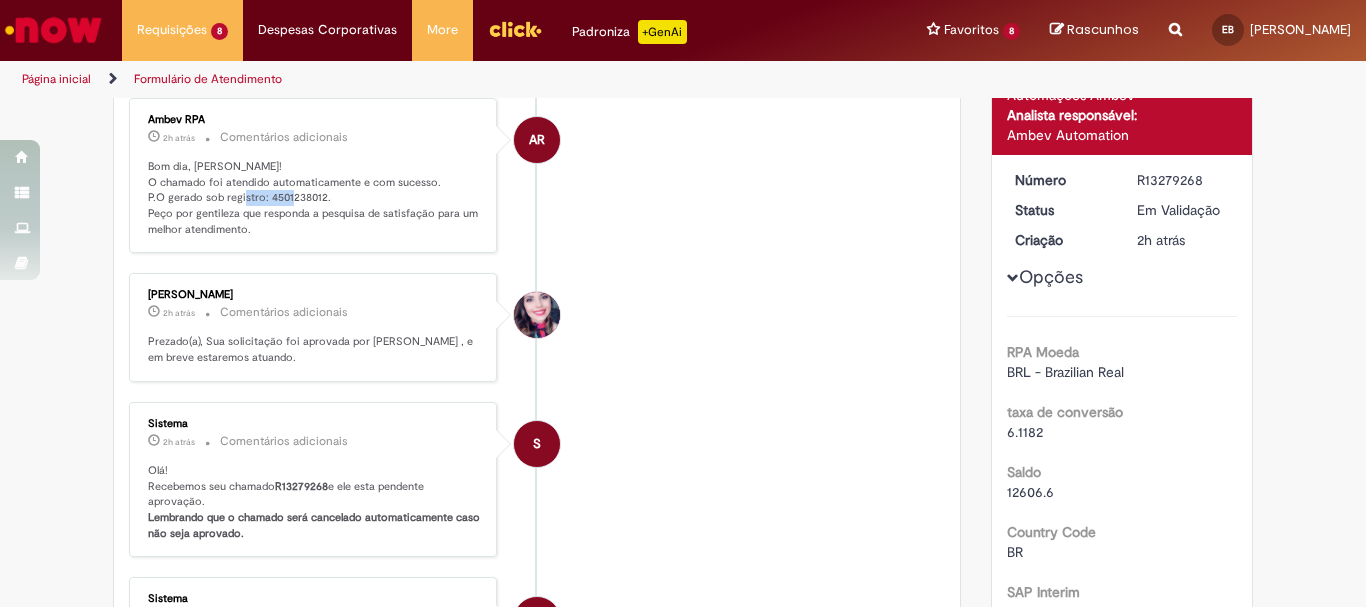scroll, scrollTop: 0, scrollLeft: 0, axis: both 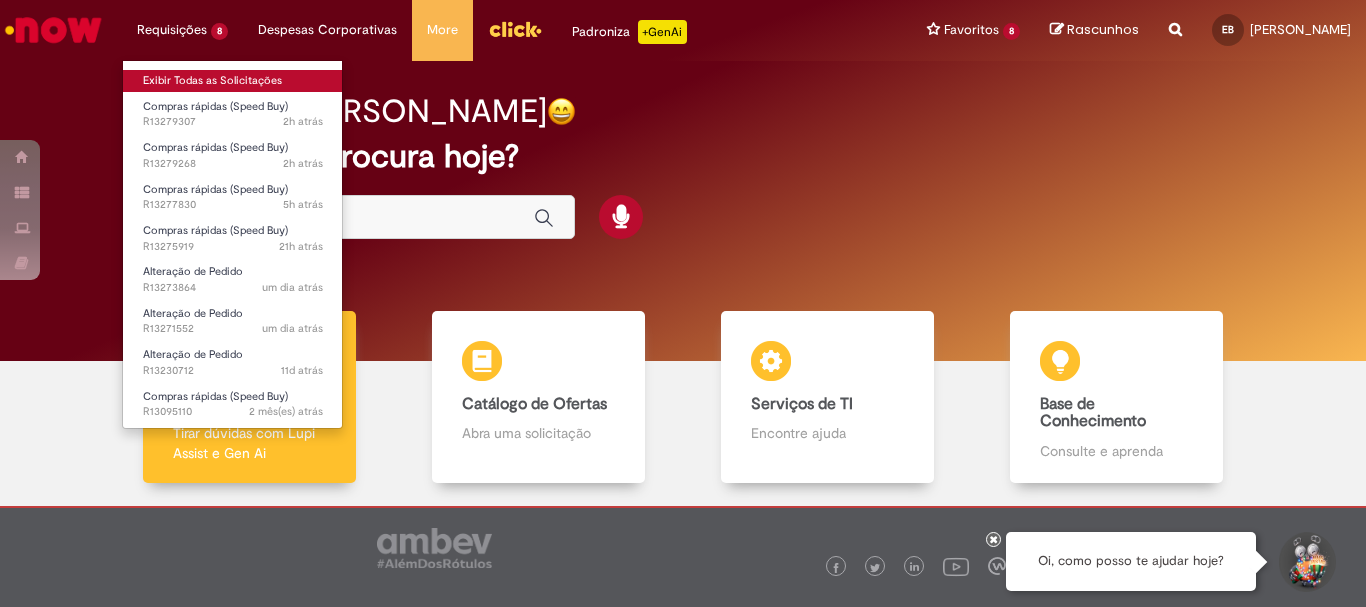 click on "Exibir Todas as Solicitações" at bounding box center (233, 81) 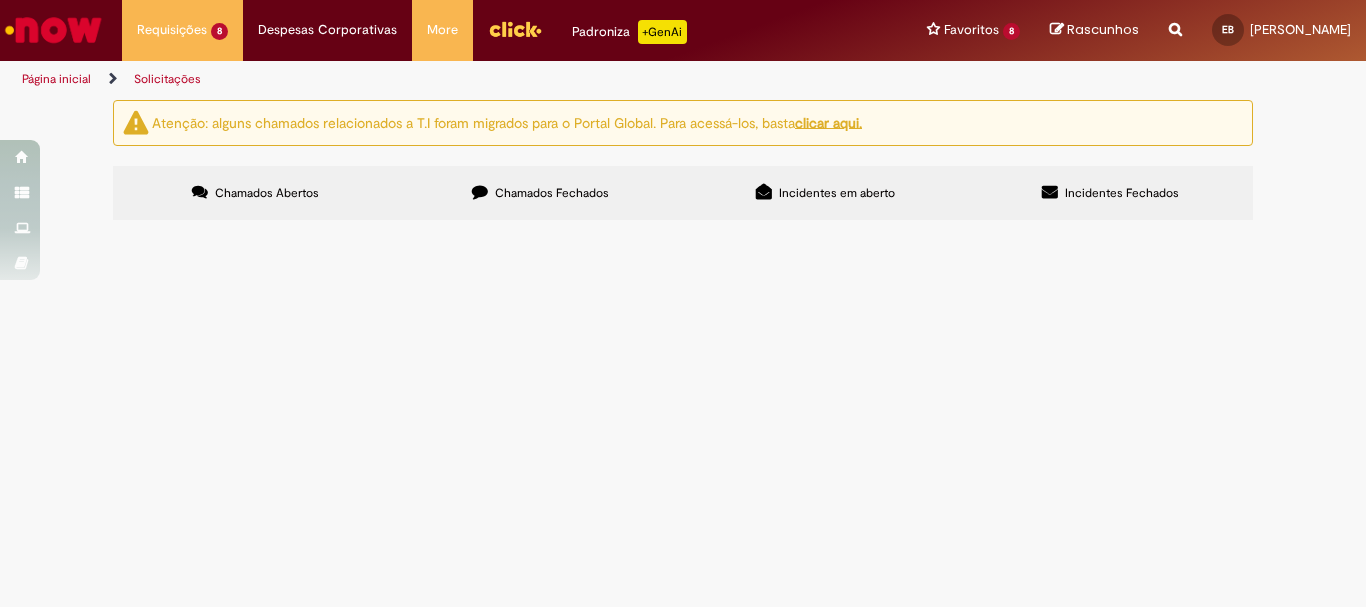 click on "RC - manometro 1" at bounding box center [0, 0] 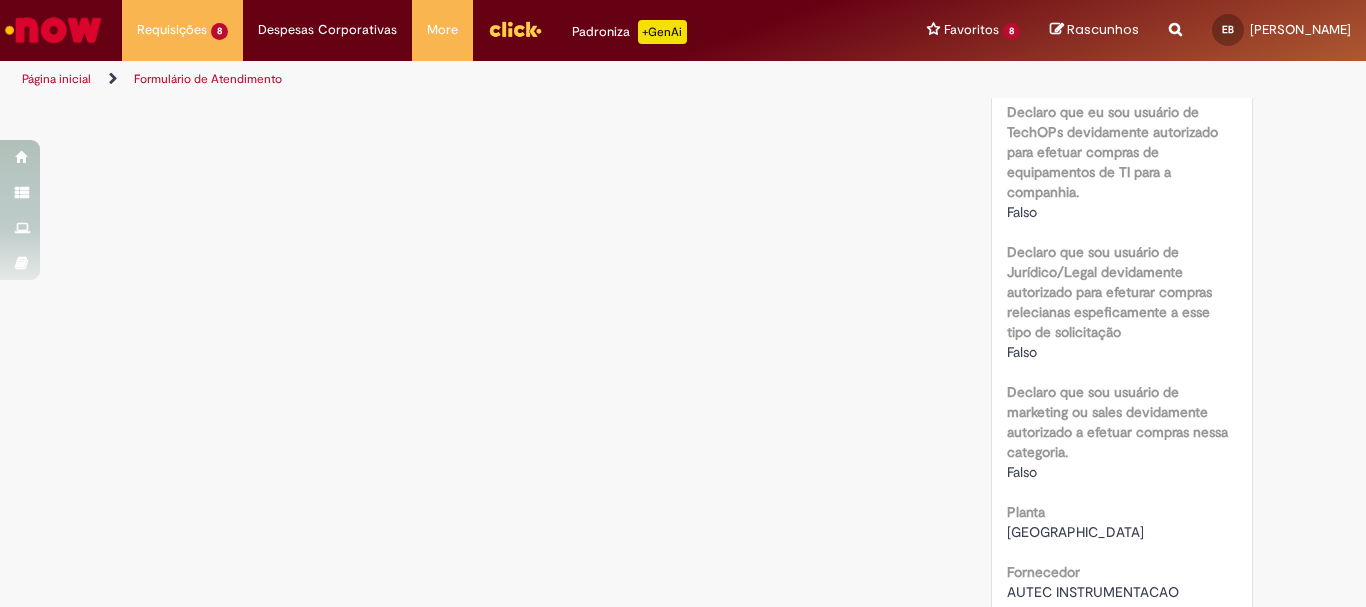 scroll, scrollTop: 2000, scrollLeft: 0, axis: vertical 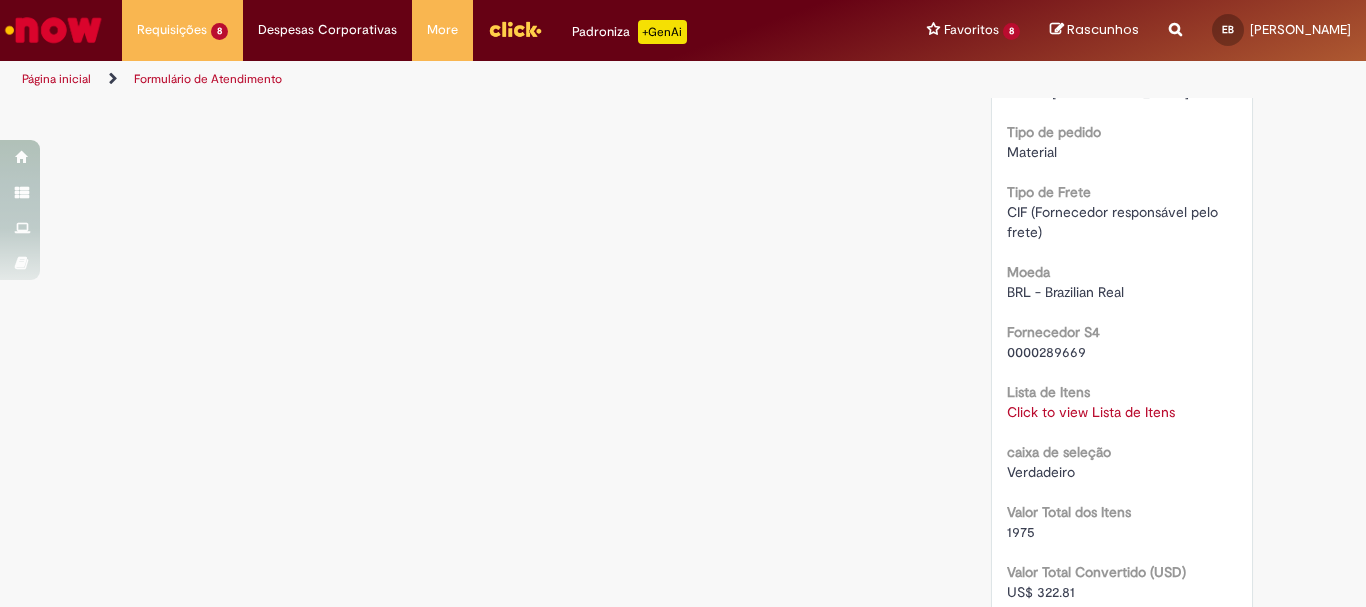 click on "Click to view Lista de Itens" at bounding box center [1091, 412] 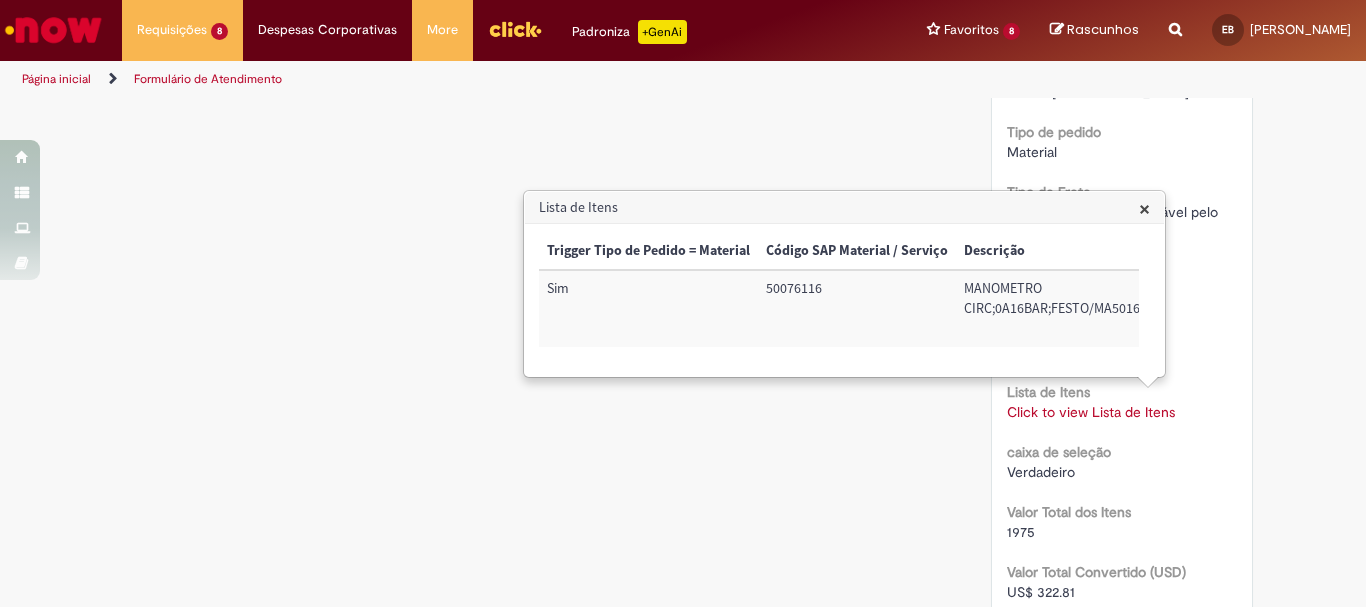 scroll, scrollTop: 2400, scrollLeft: 0, axis: vertical 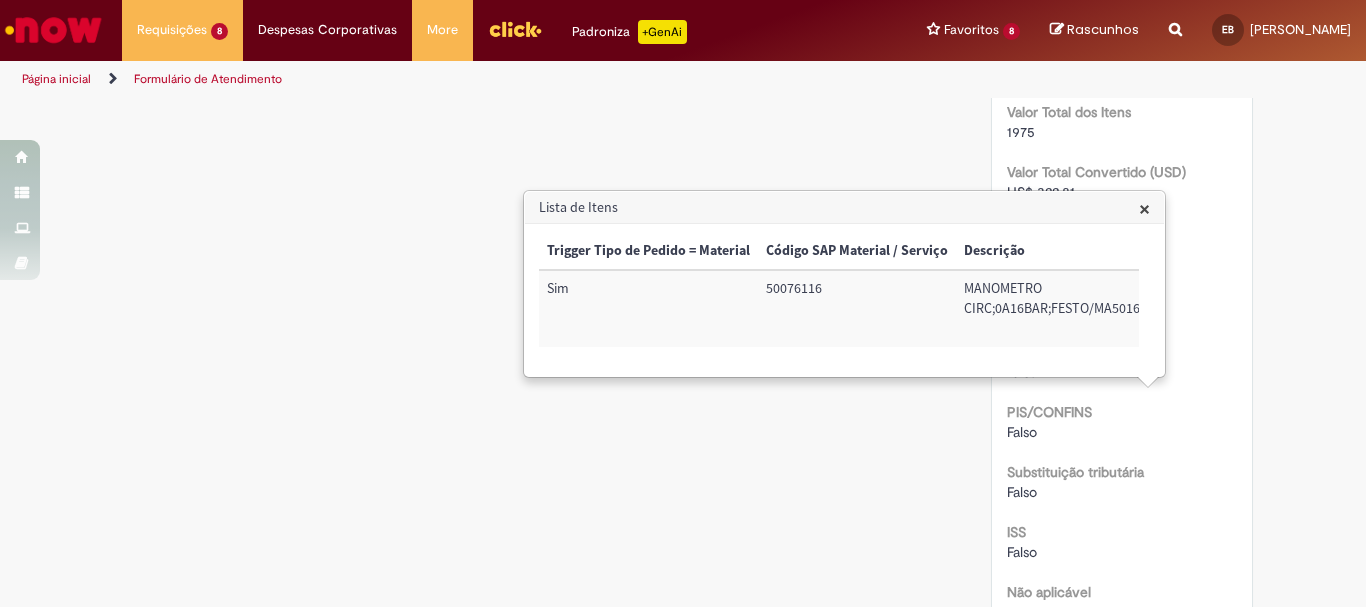 click on "50076116" at bounding box center [857, 308] 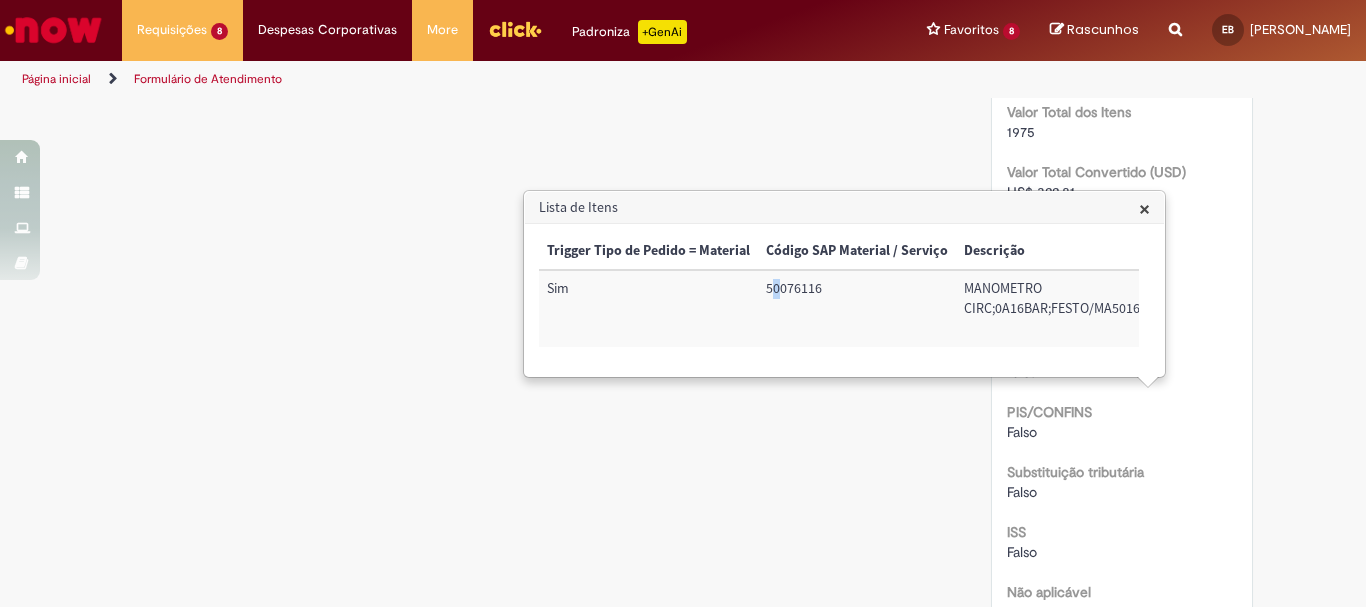 click on "50076116" at bounding box center (857, 308) 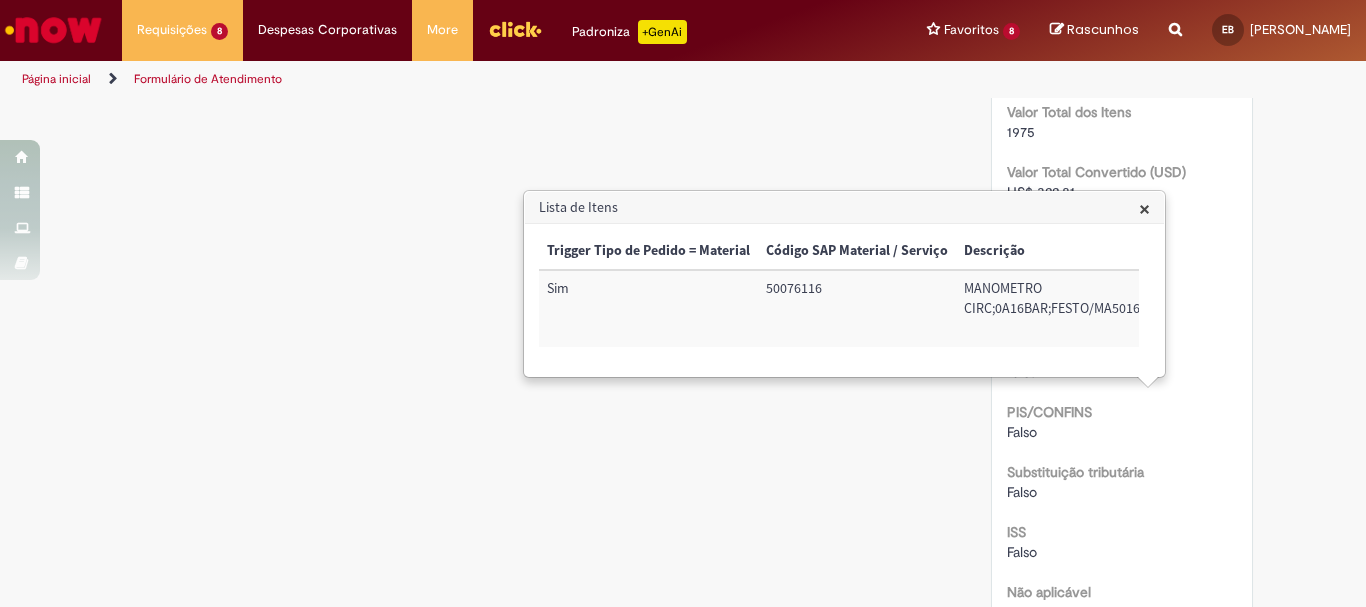 click on "50076116" at bounding box center (857, 308) 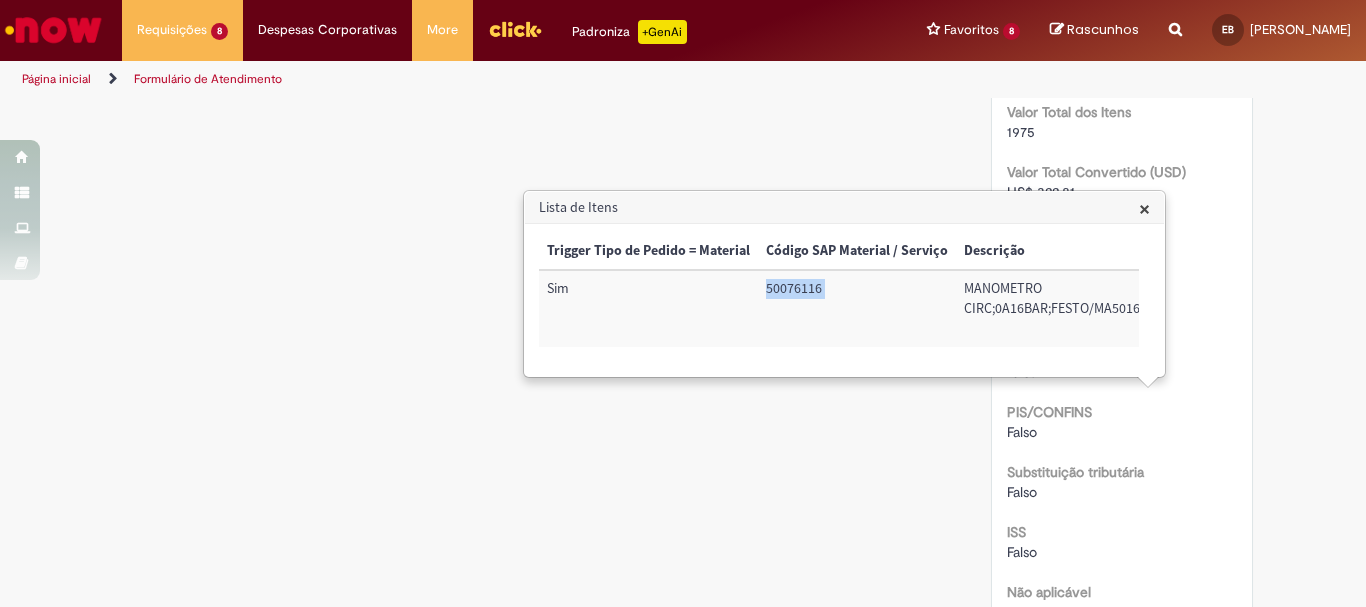 click on "50076116" at bounding box center (857, 308) 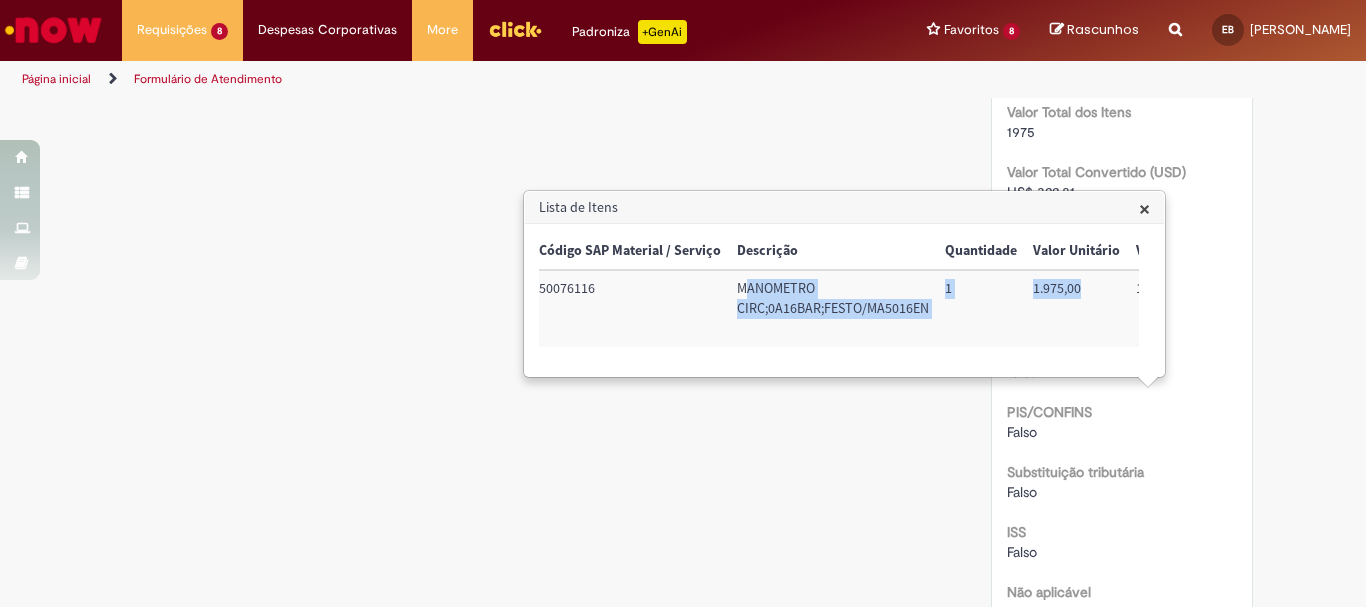 drag, startPoint x: 967, startPoint y: 281, endPoint x: 832, endPoint y: 286, distance: 135.09256 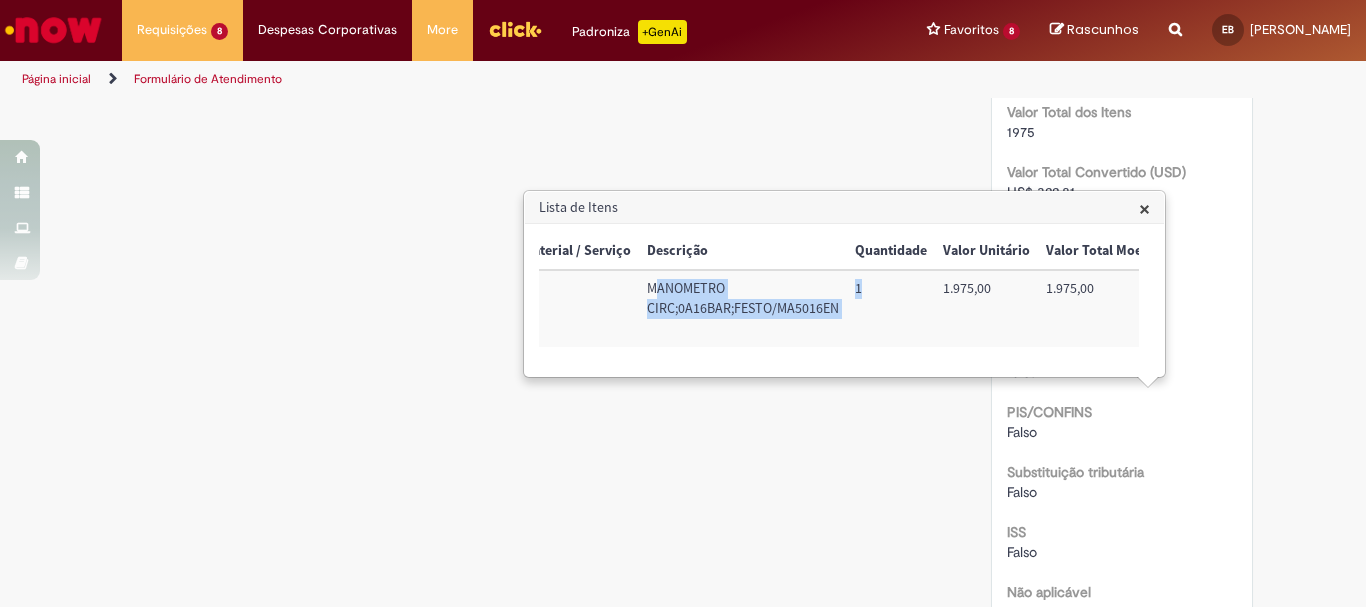 click on "MANOMETRO CIRC;0A16BAR;FESTO/MA5016EN" at bounding box center [743, 308] 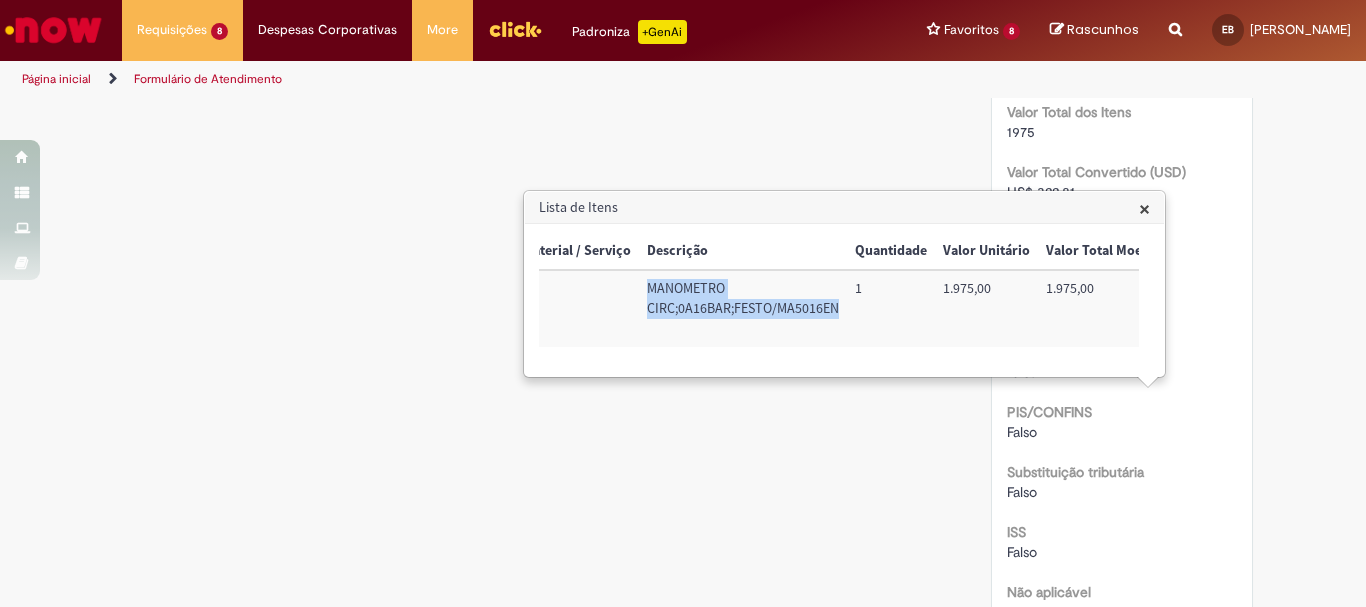 drag, startPoint x: 642, startPoint y: 285, endPoint x: 835, endPoint y: 314, distance: 195.1666 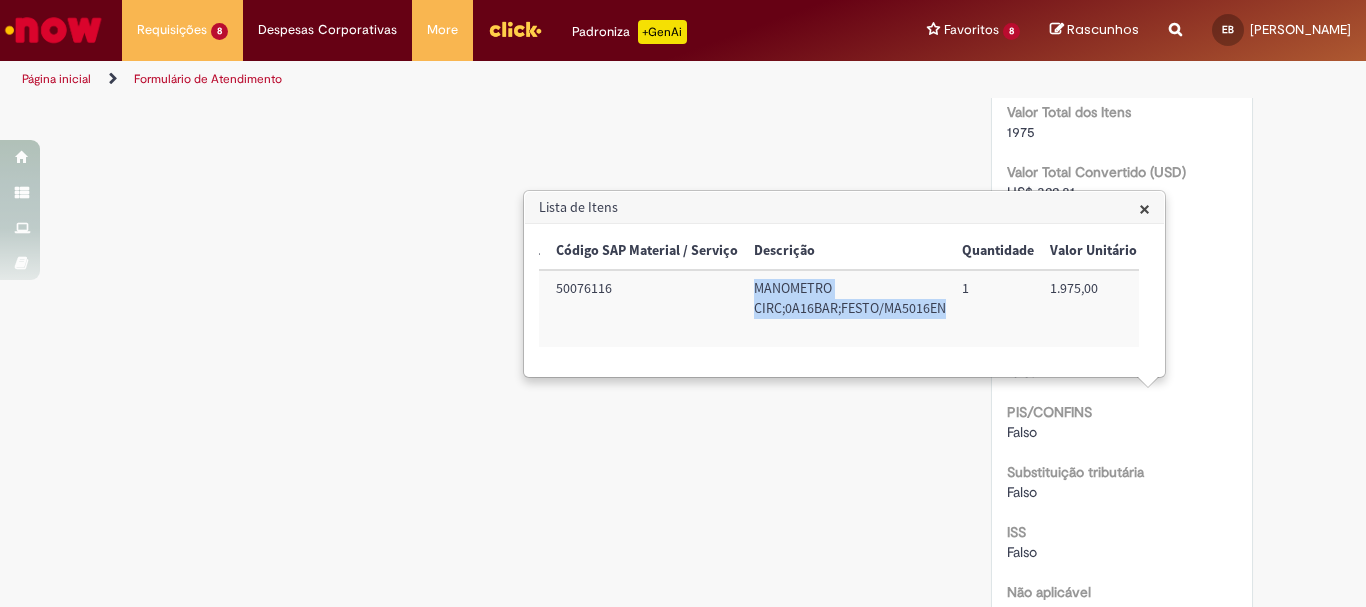 scroll, scrollTop: 0, scrollLeft: 62, axis: horizontal 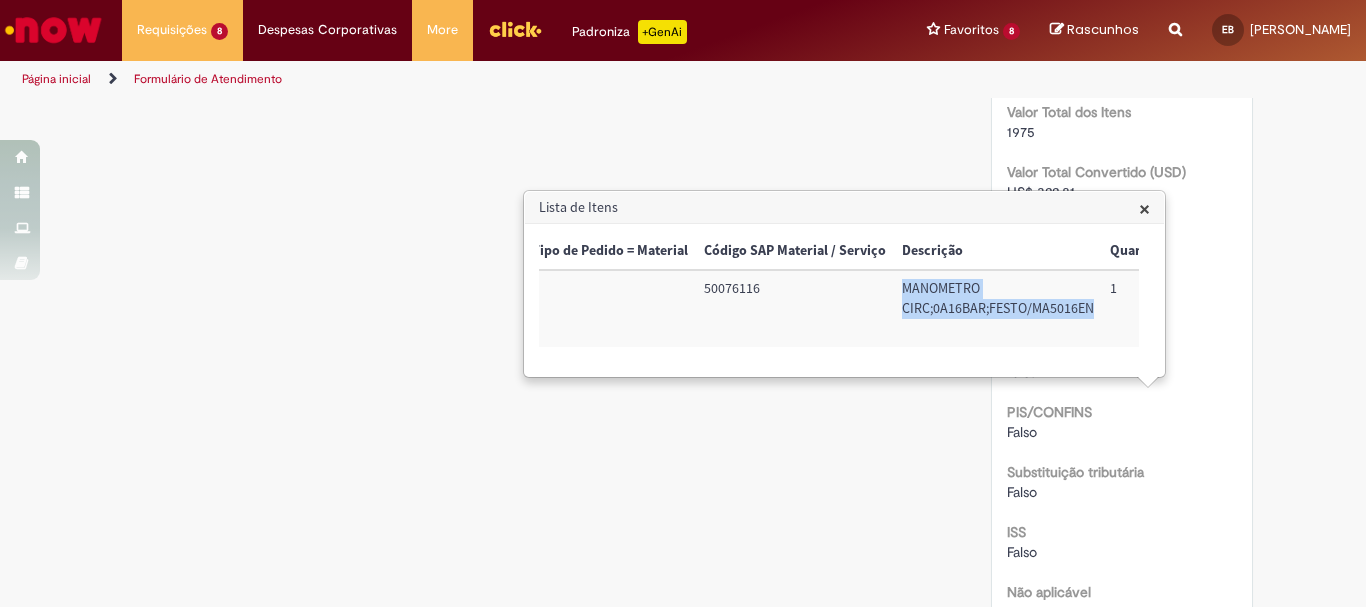 click on "50076116" at bounding box center [795, 308] 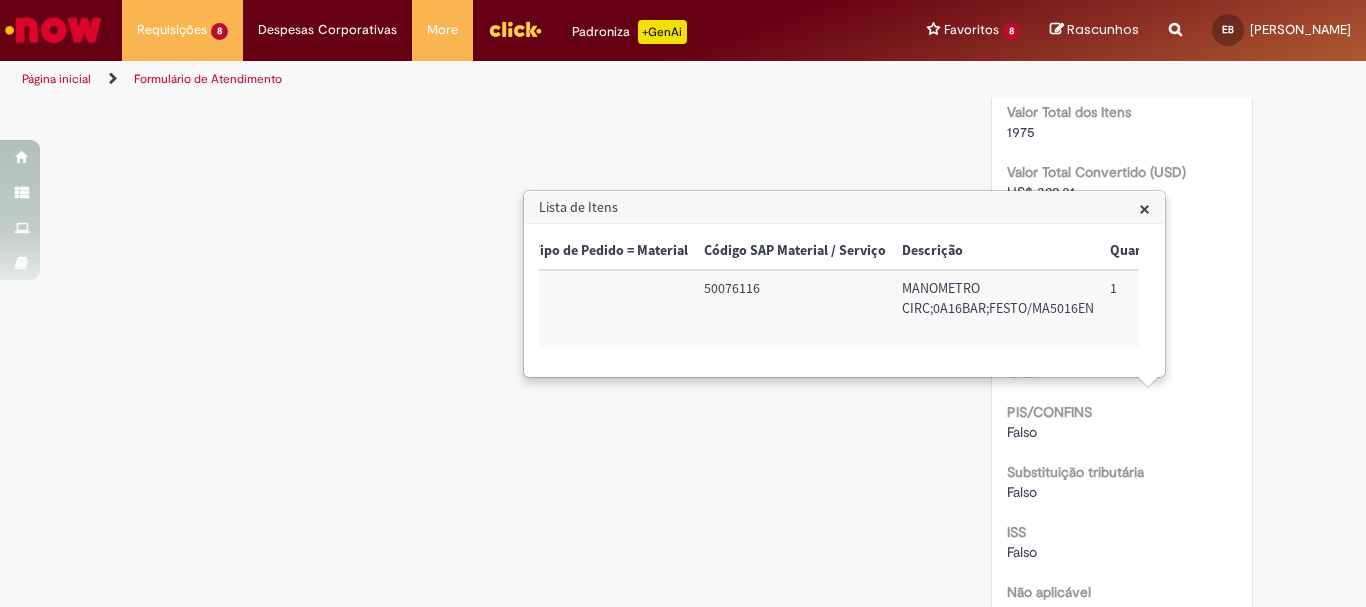 click on "50076116" at bounding box center (795, 308) 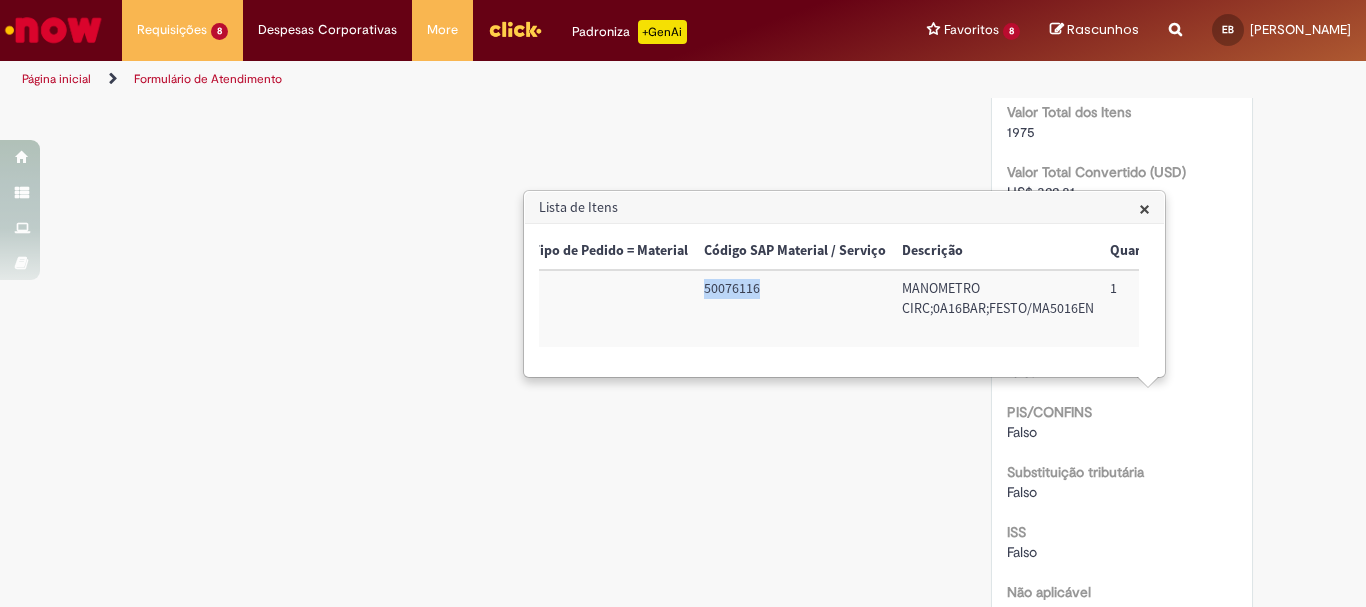 click on "50076116" at bounding box center (795, 308) 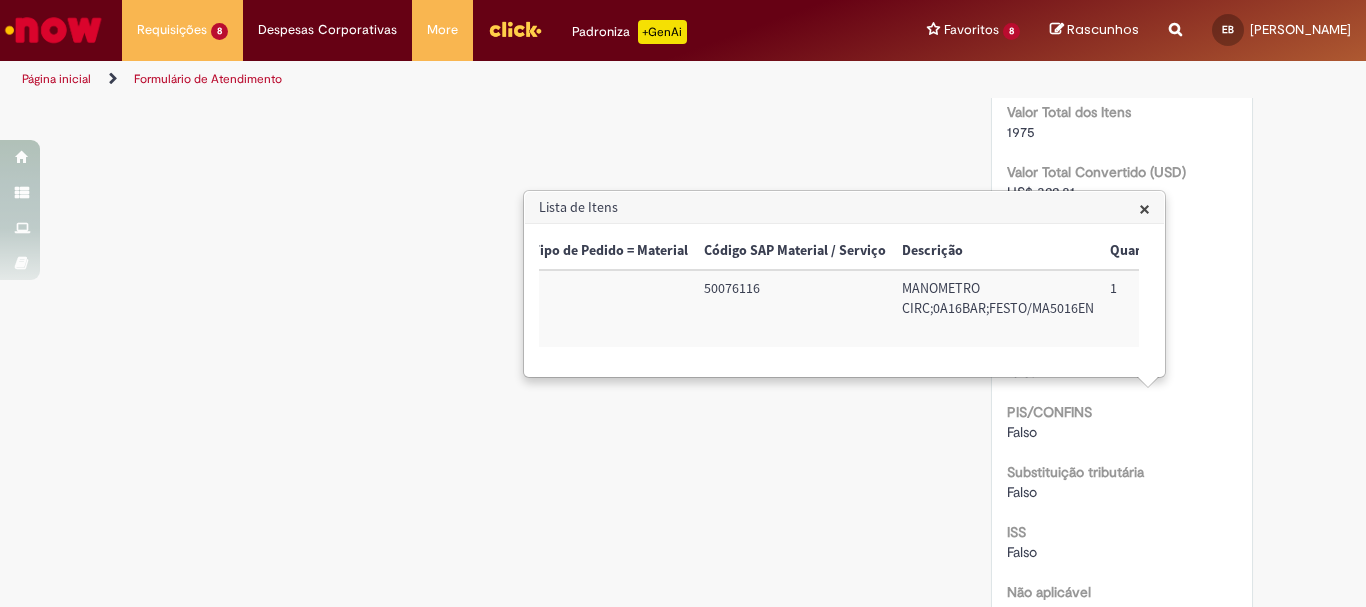 click on "50076116" at bounding box center (795, 308) 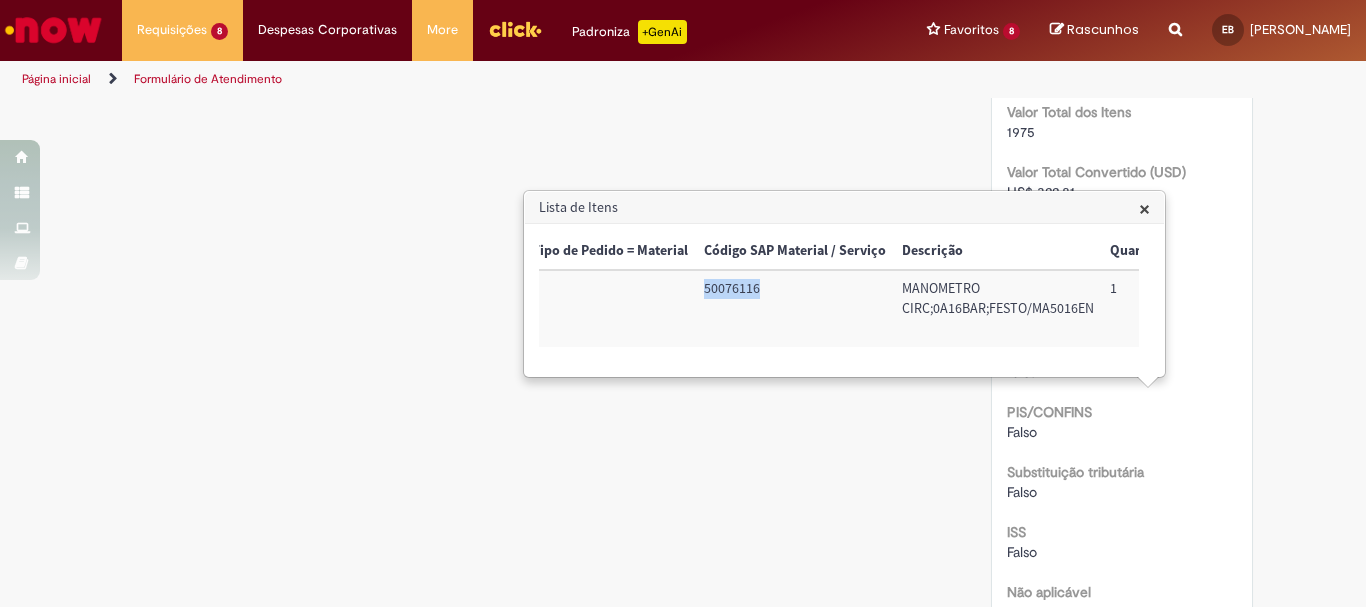 copy on "50076116" 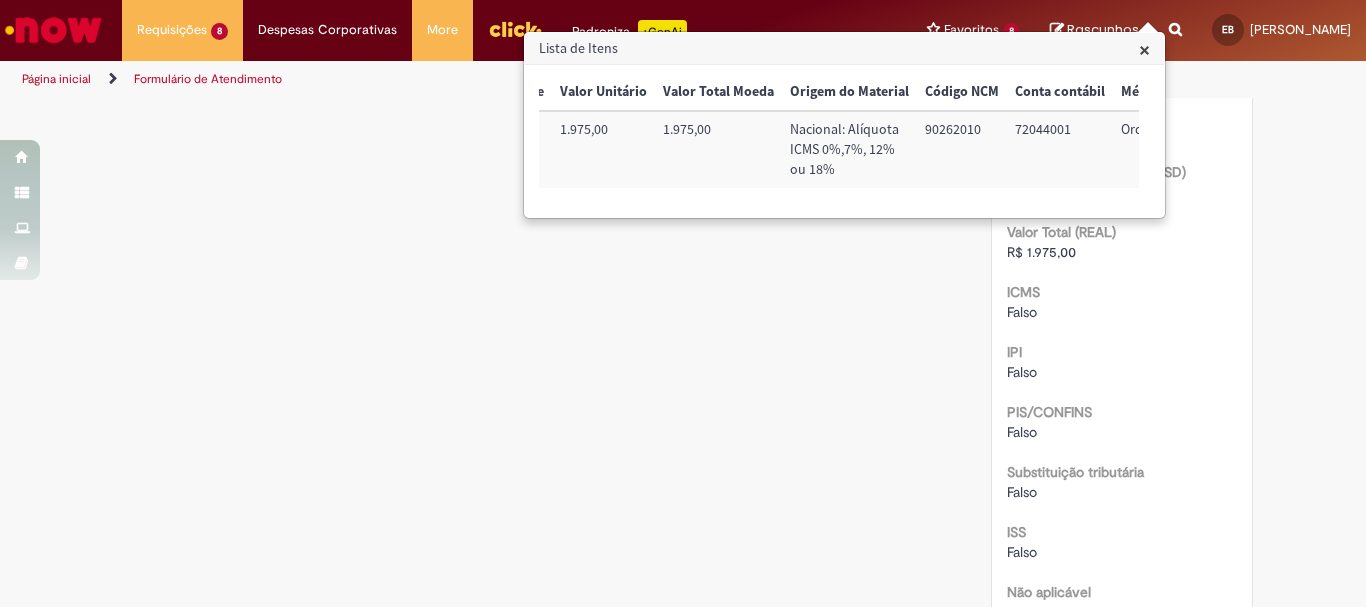 scroll, scrollTop: 0, scrollLeft: 728, axis: horizontal 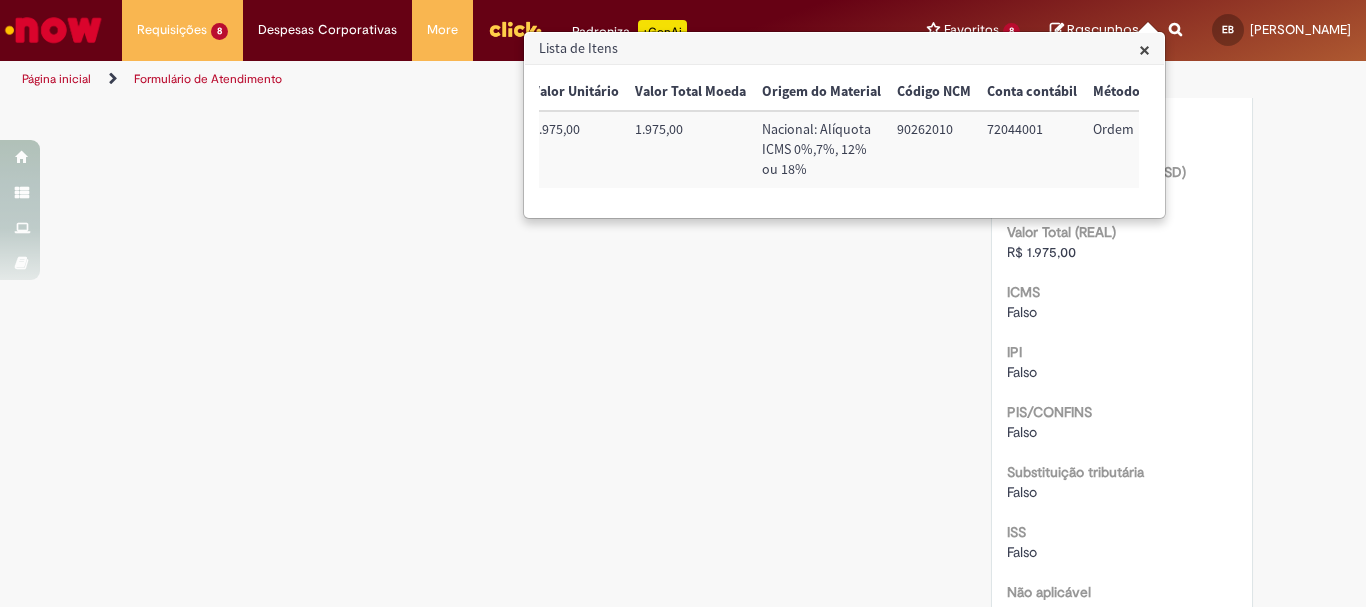 click on "90262010" at bounding box center (934, 149) 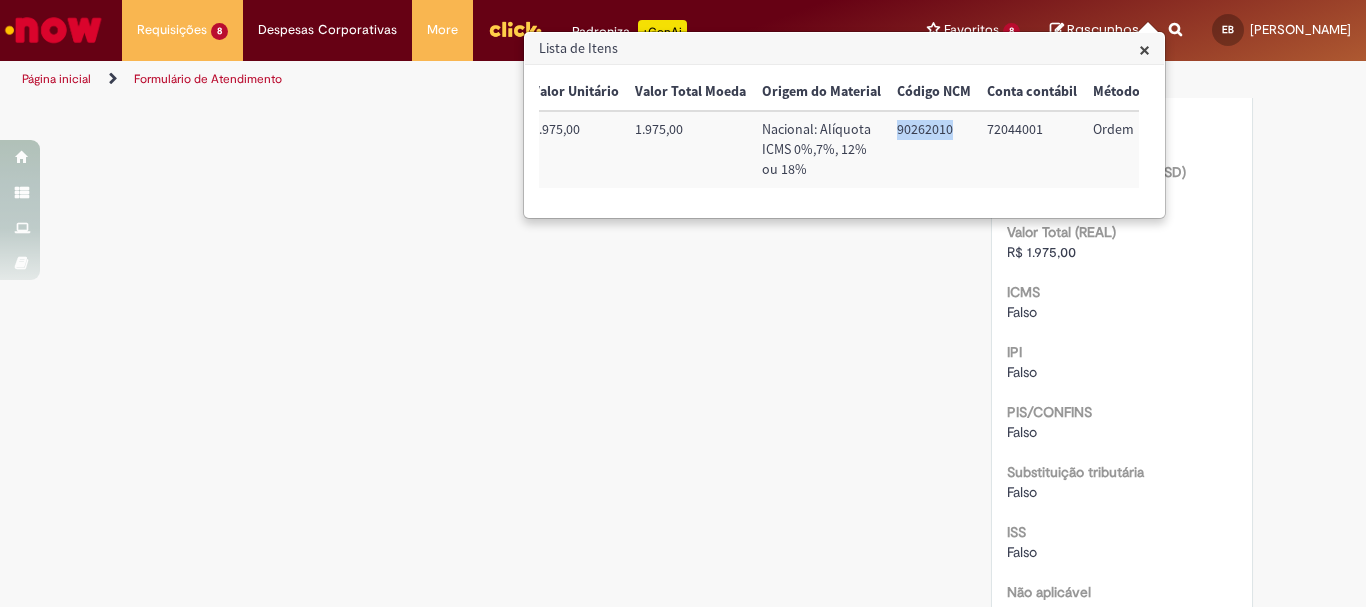 copy on "90262010" 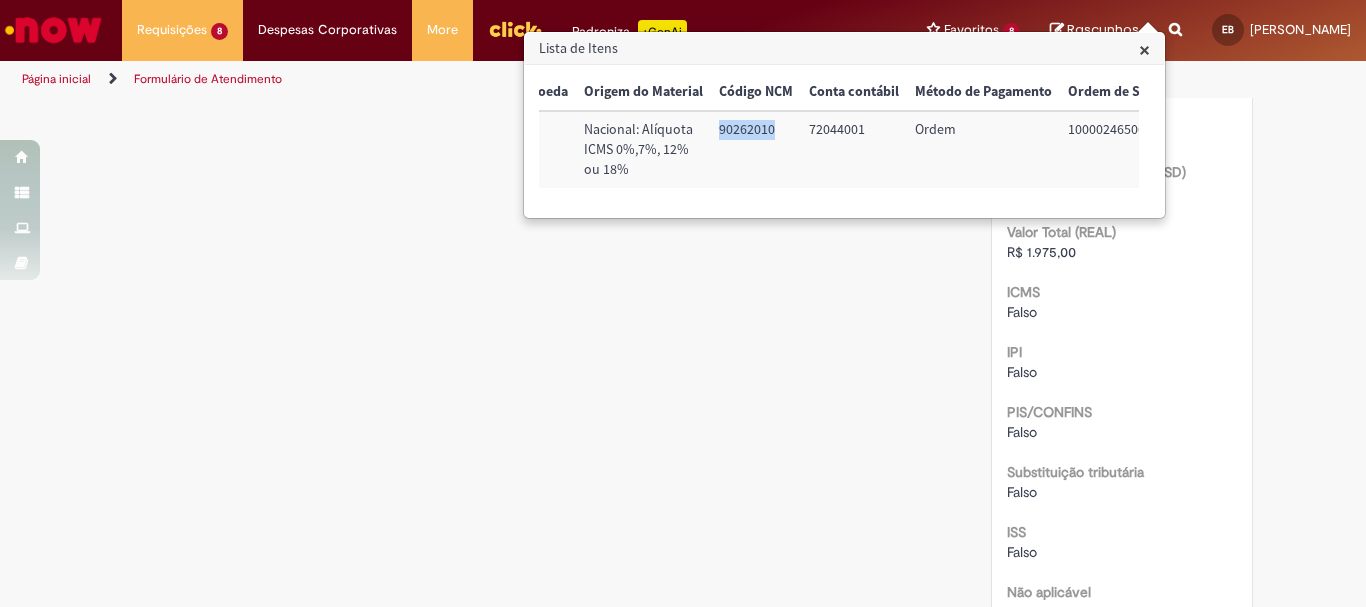 scroll, scrollTop: 0, scrollLeft: 945, axis: horizontal 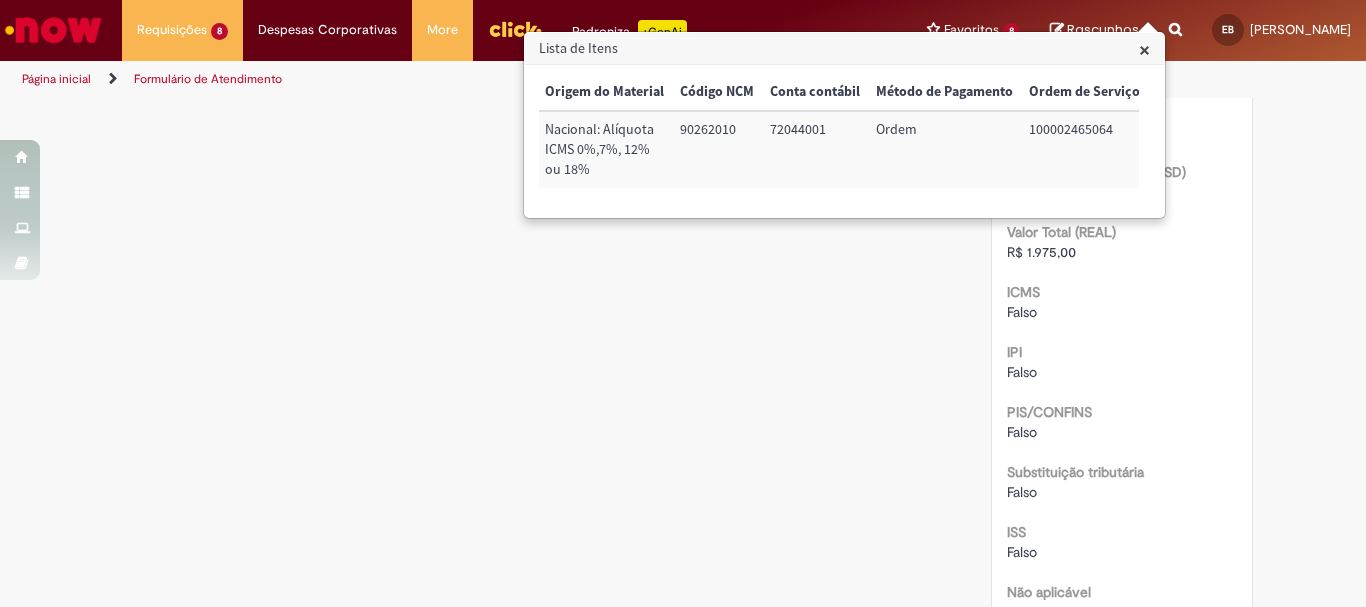 click on "100002465064" at bounding box center [1084, 149] 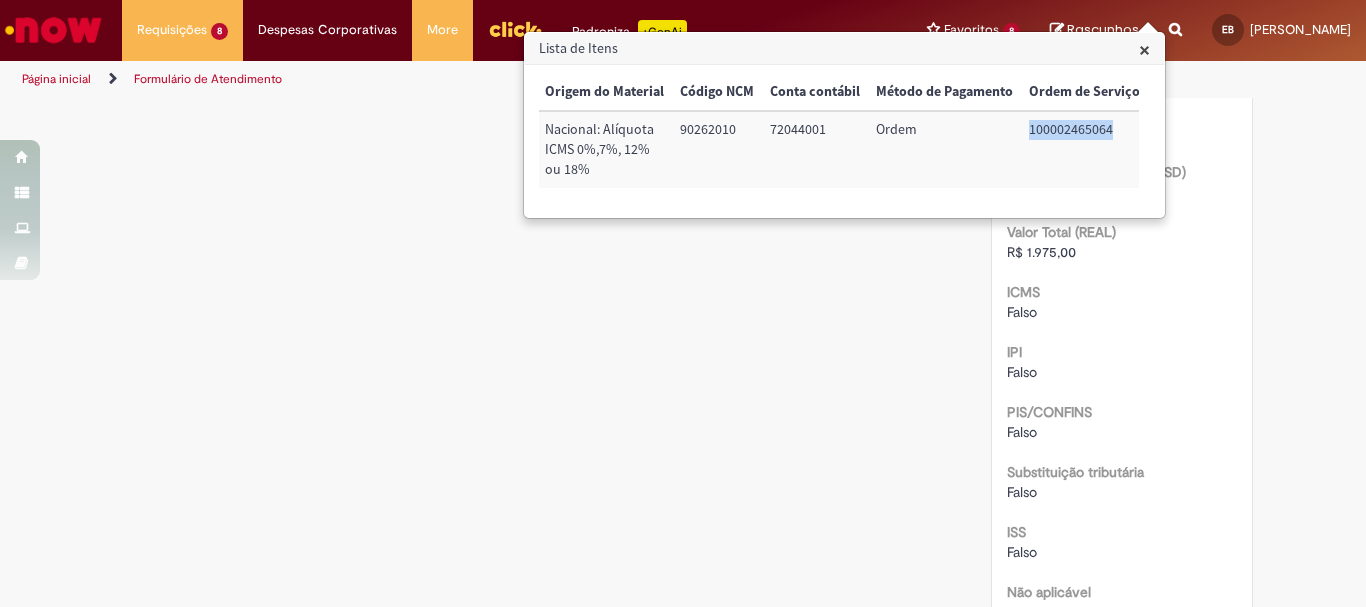 click on "100002465064" at bounding box center (1084, 149) 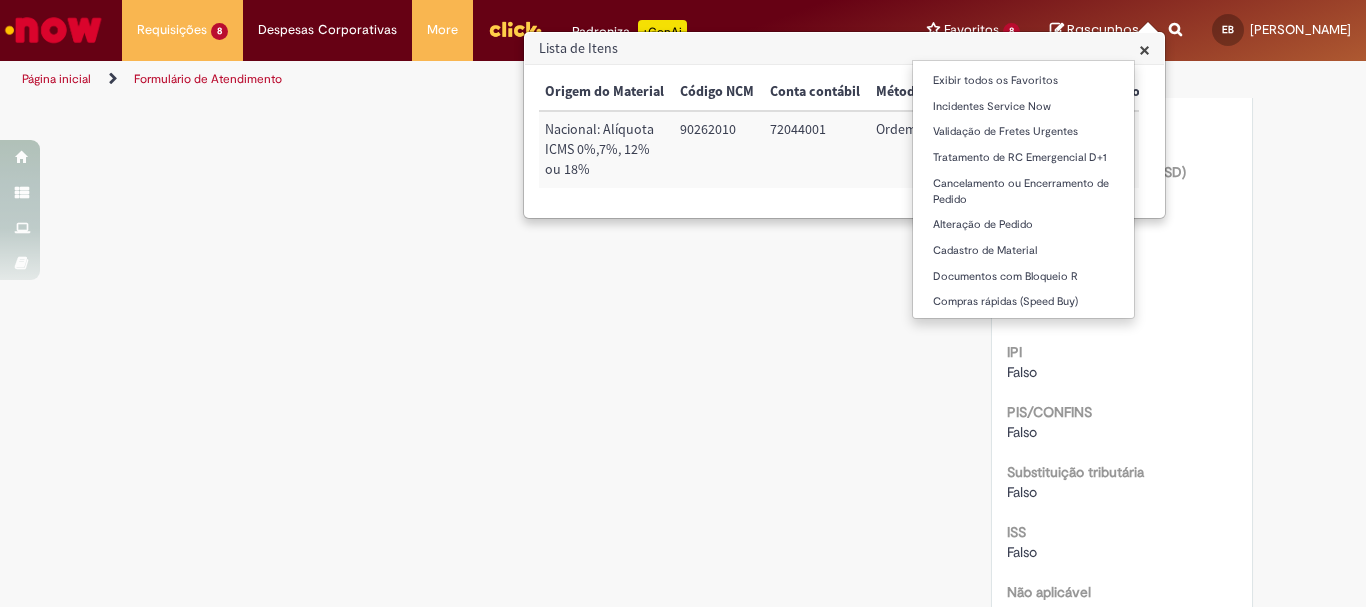 copy on "100002465064" 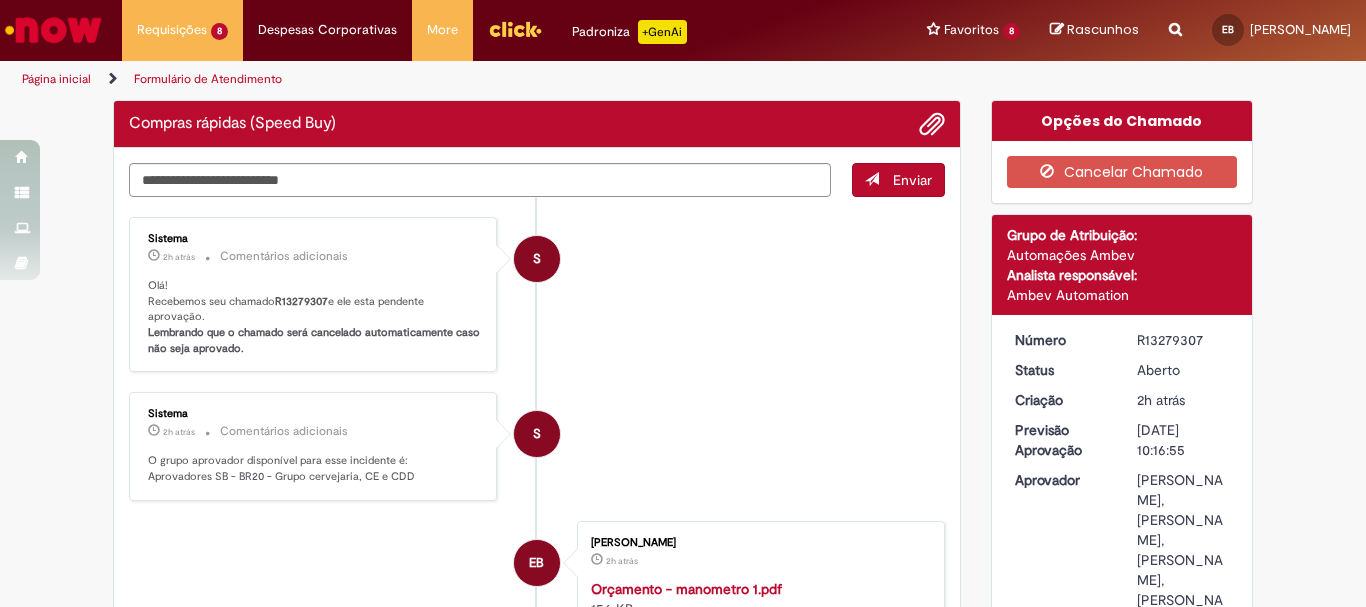 scroll, scrollTop: 0, scrollLeft: 0, axis: both 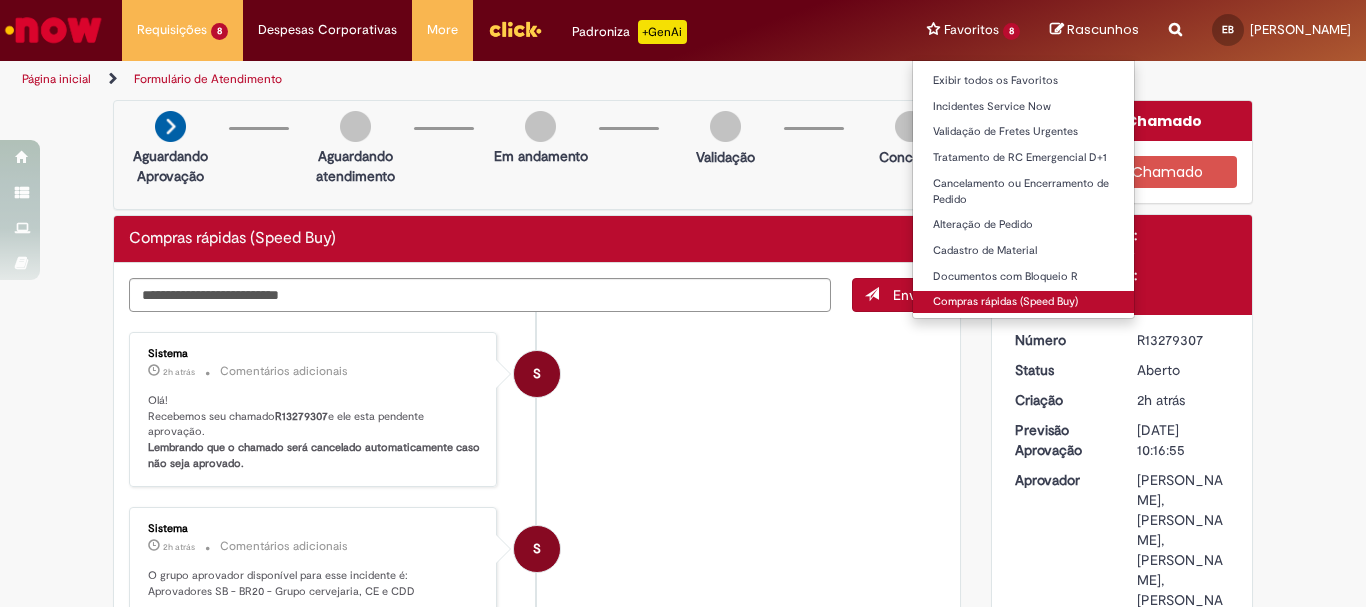 click on "Compras rápidas (Speed Buy)" at bounding box center [1023, 302] 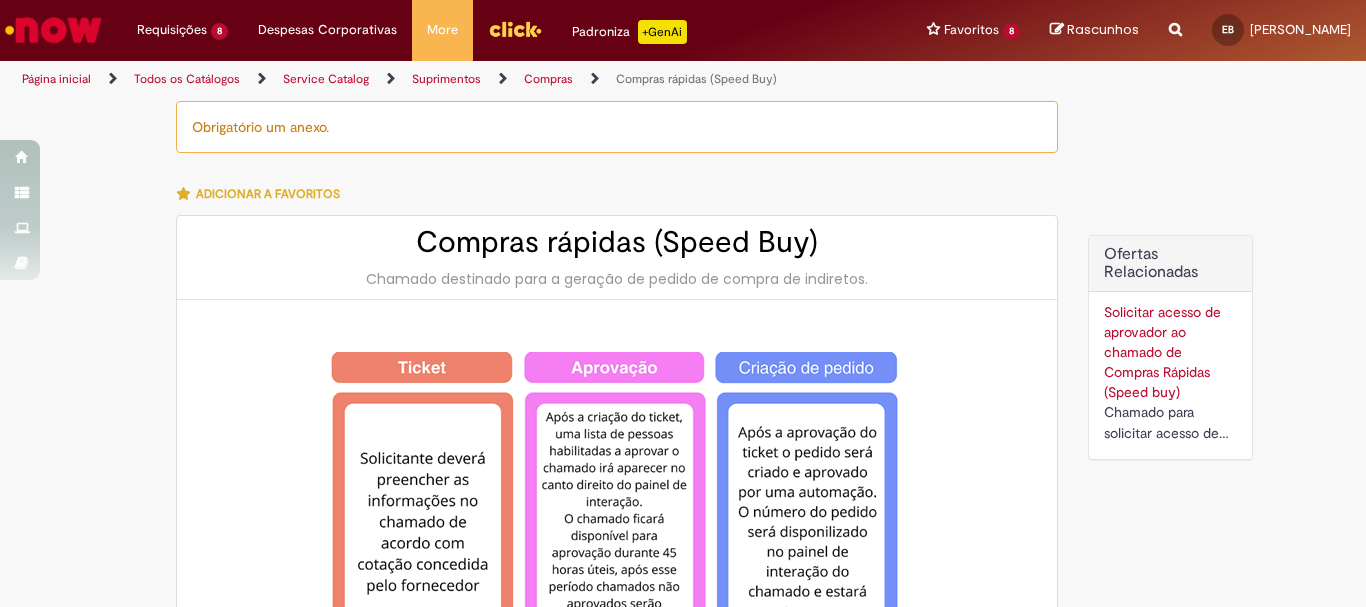 type on "********" 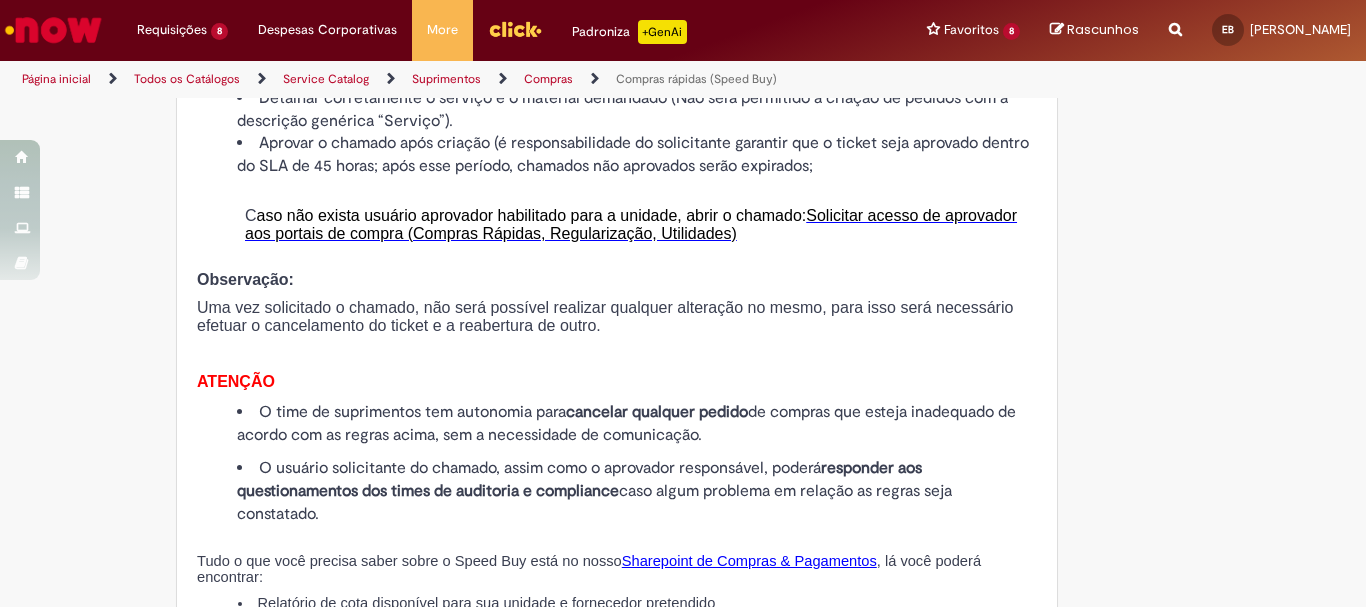 scroll, scrollTop: 2300, scrollLeft: 0, axis: vertical 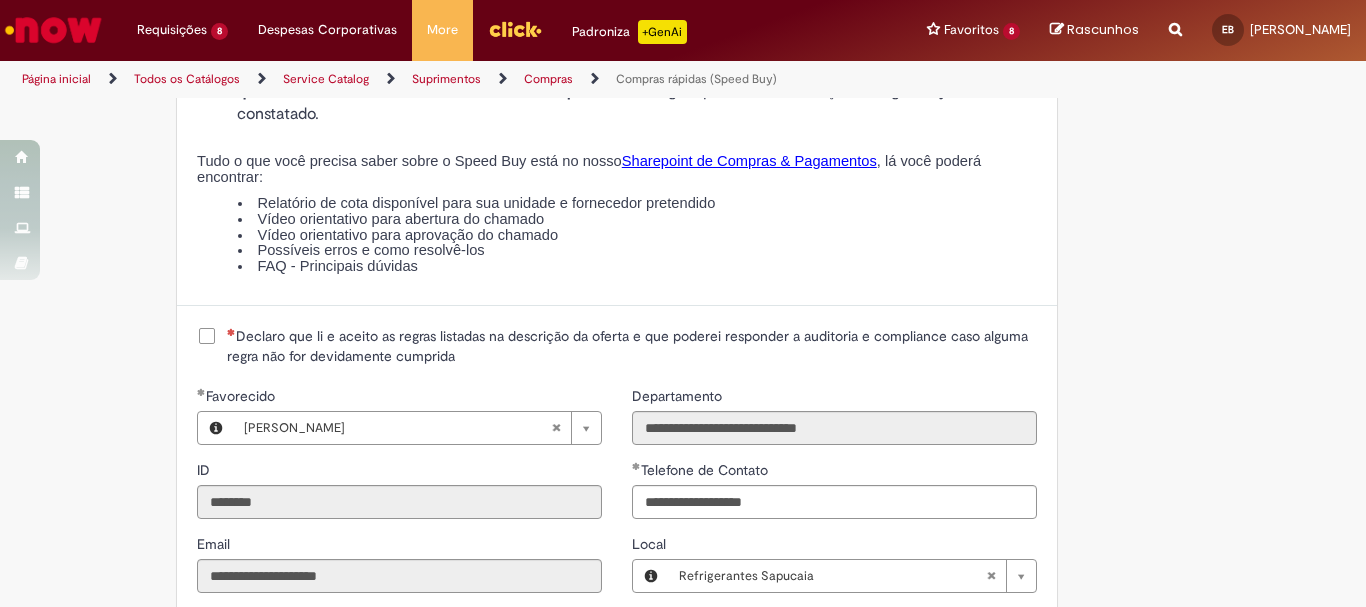 click on "Declaro que li e aceito as regras listadas na descrição da oferta e que poderei responder a auditoria e compliance caso alguma regra não for devidamente cumprida" at bounding box center [632, 346] 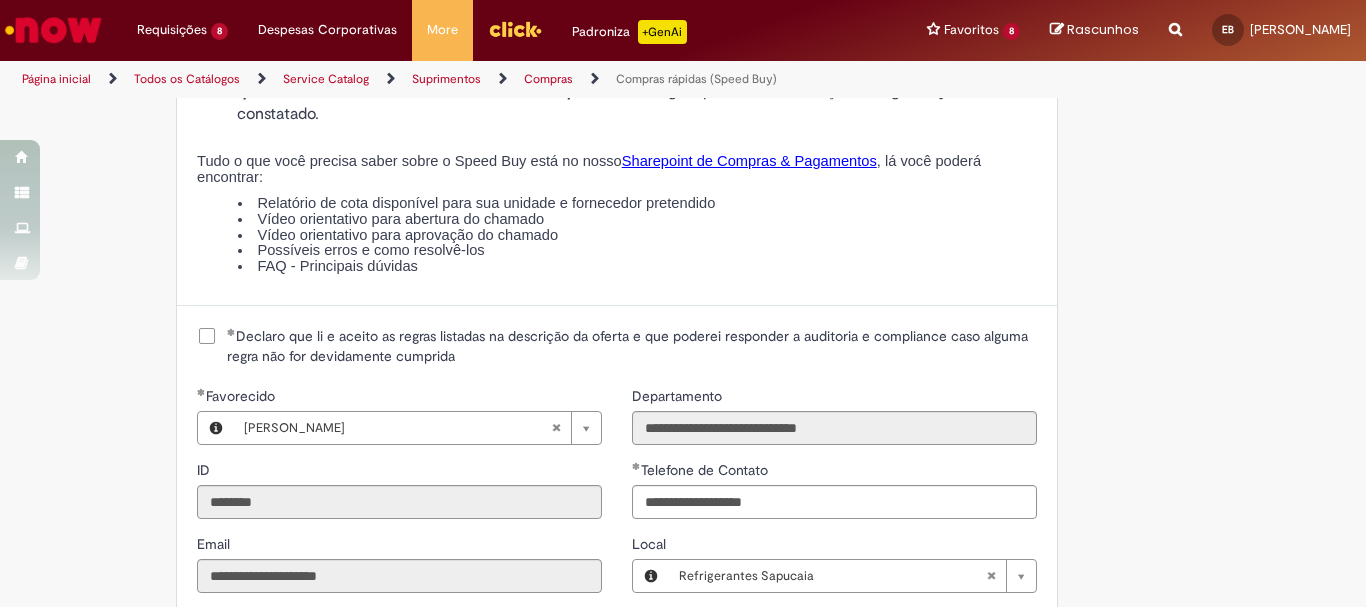 scroll, scrollTop: 2600, scrollLeft: 0, axis: vertical 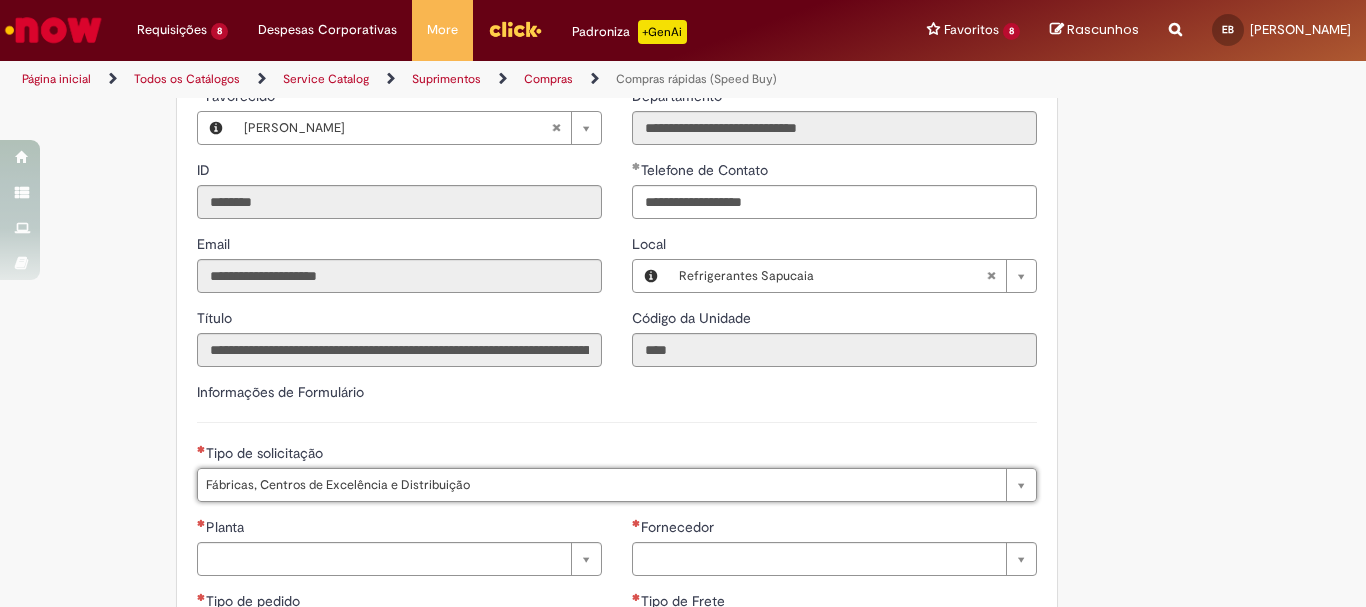 type on "**********" 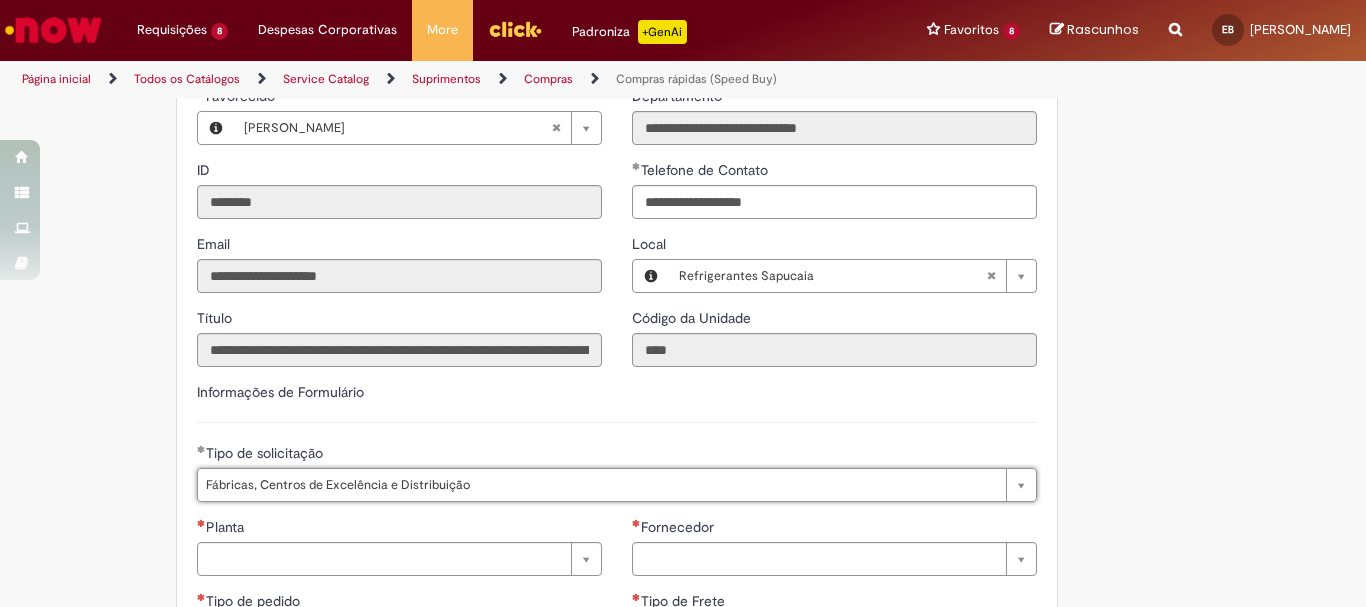 scroll, scrollTop: 2800, scrollLeft: 0, axis: vertical 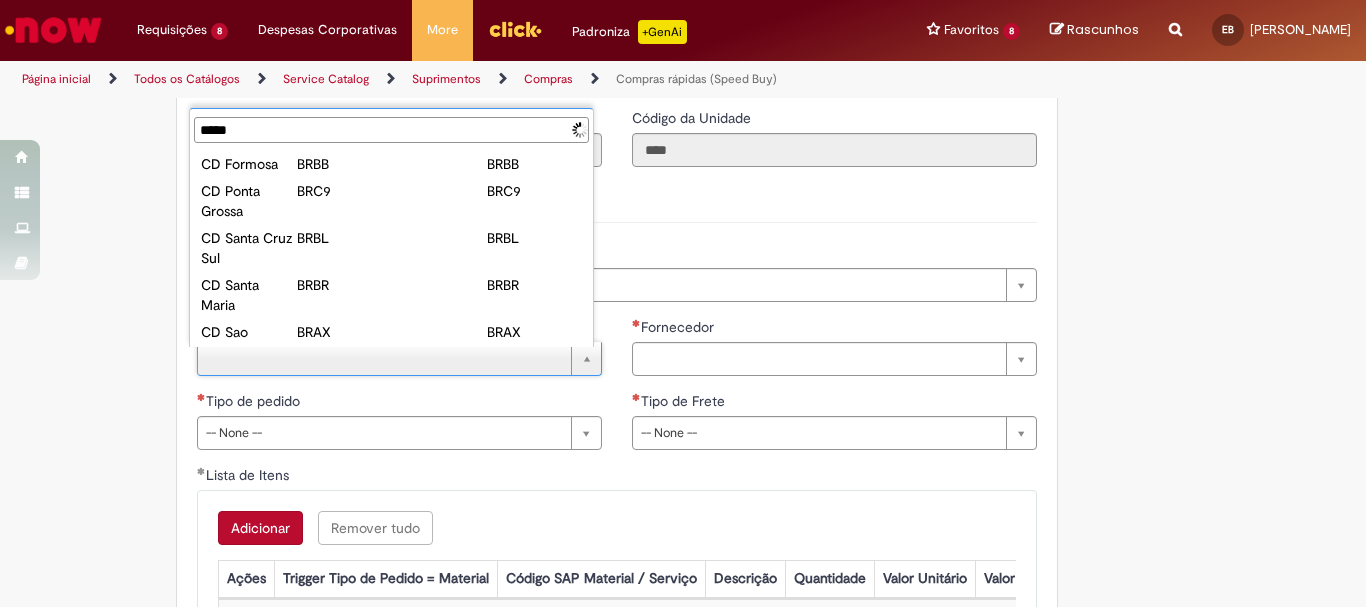 type on "******" 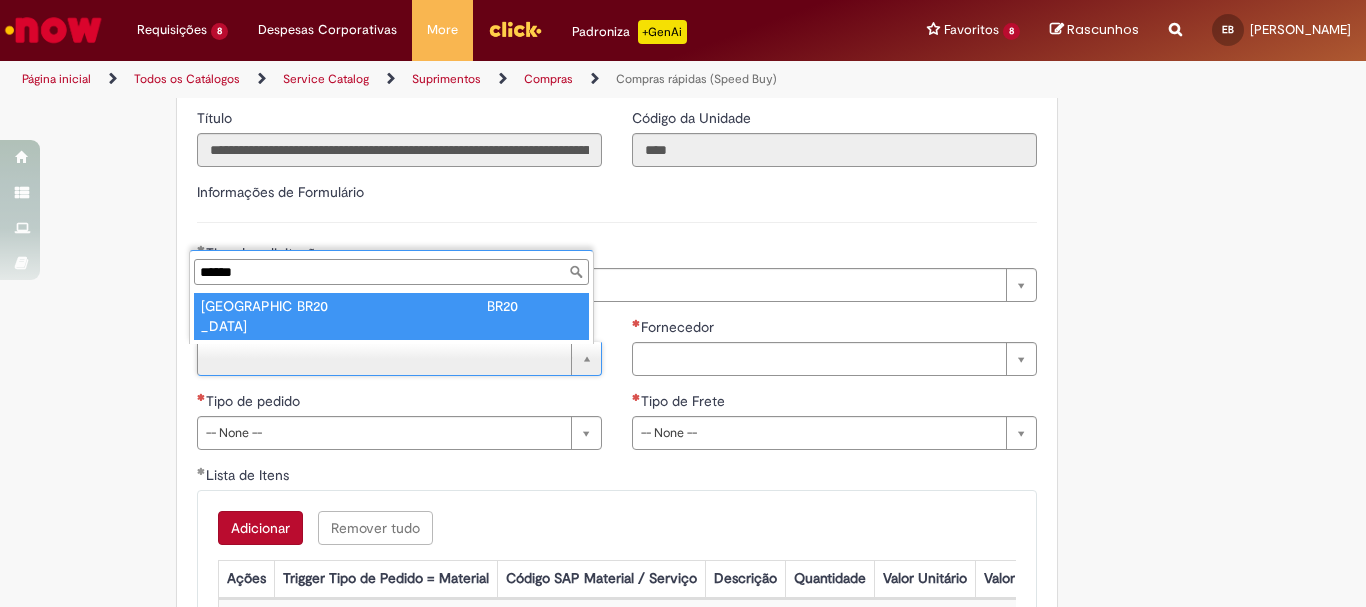 type on "**********" 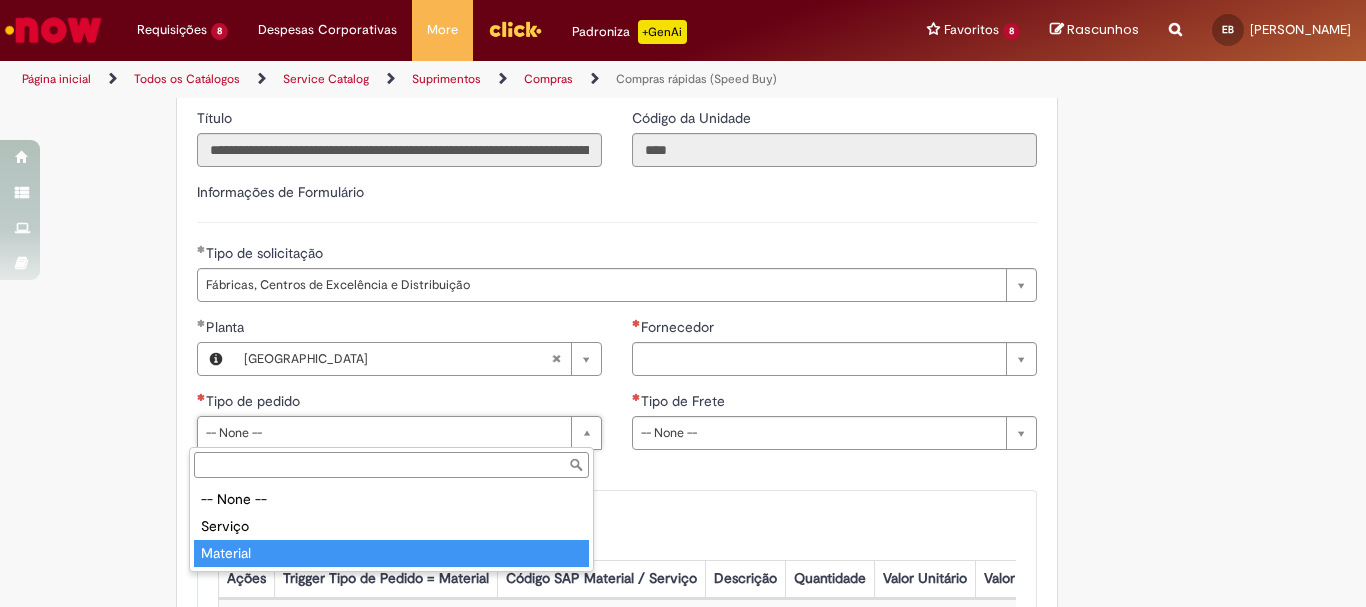 type on "********" 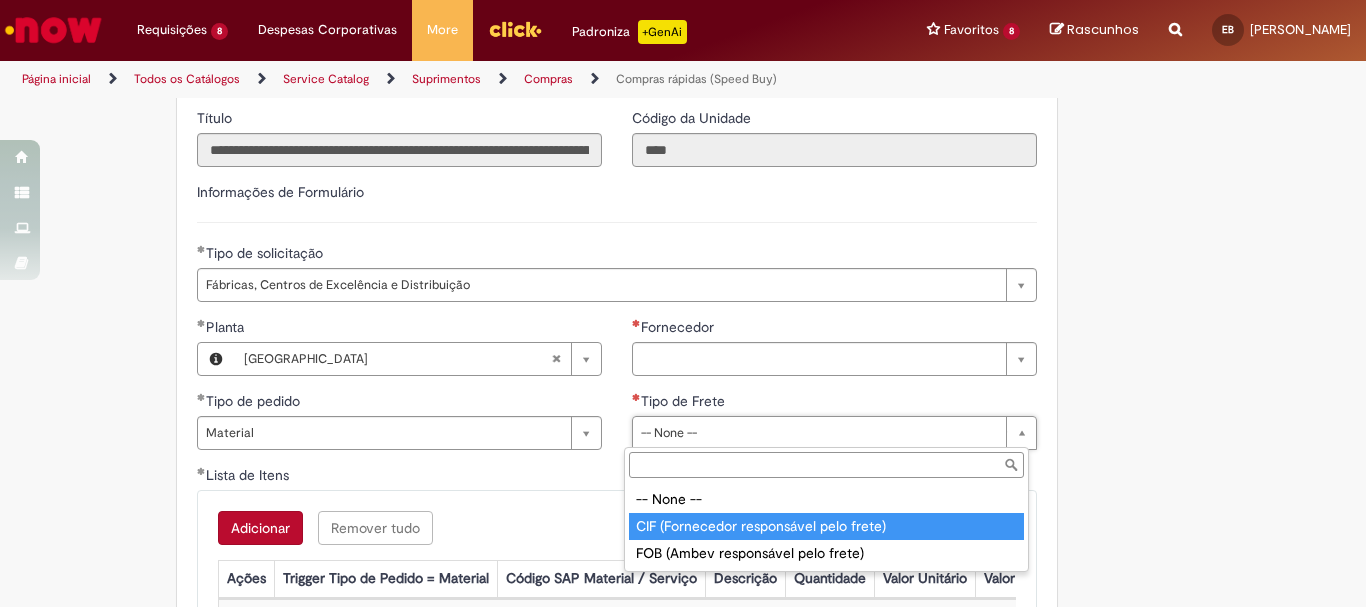 type on "**********" 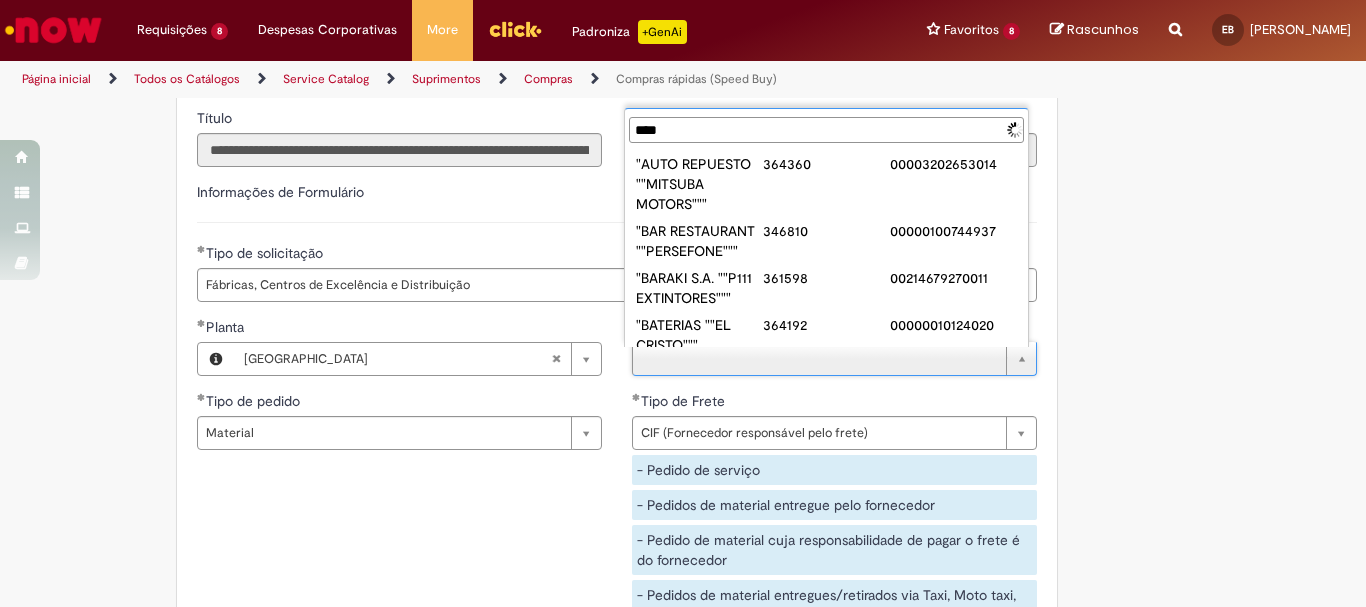 type on "*****" 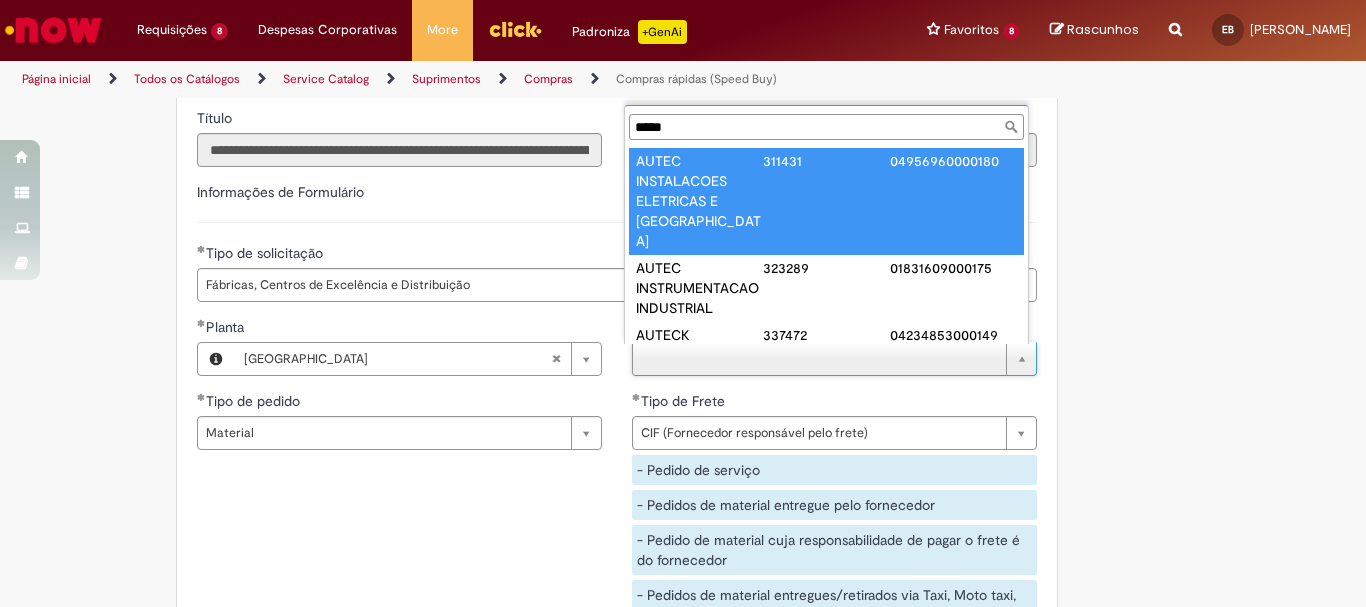 scroll, scrollTop: 41, scrollLeft: 0, axis: vertical 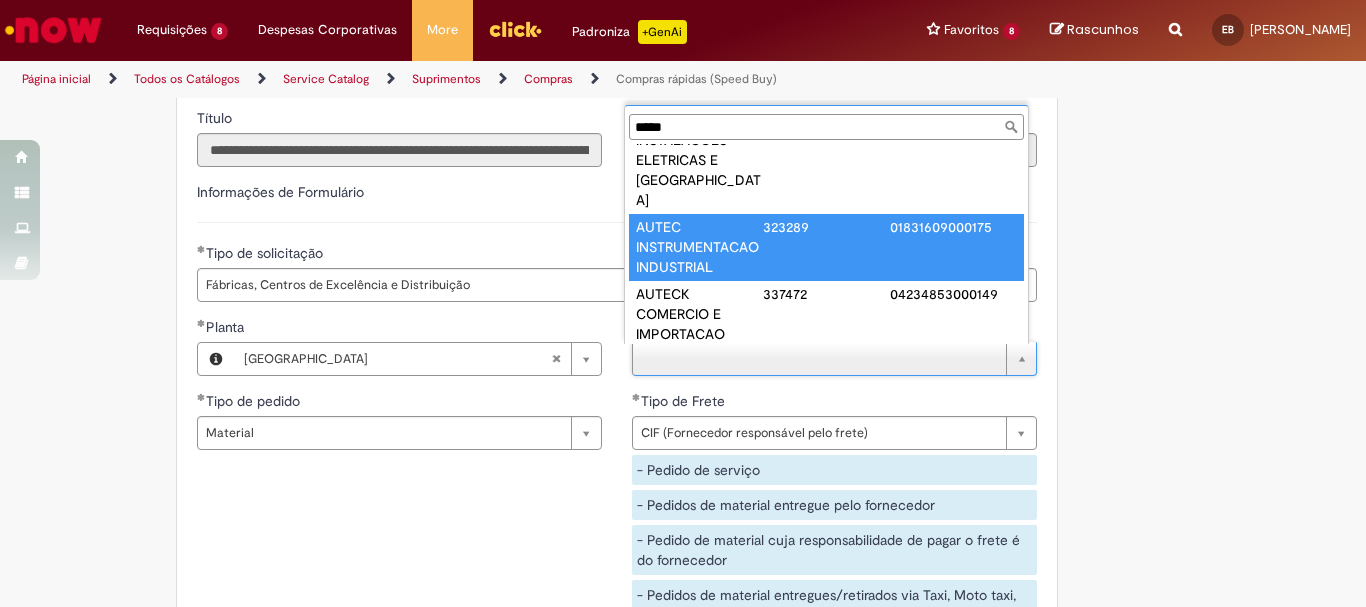 type on "**********" 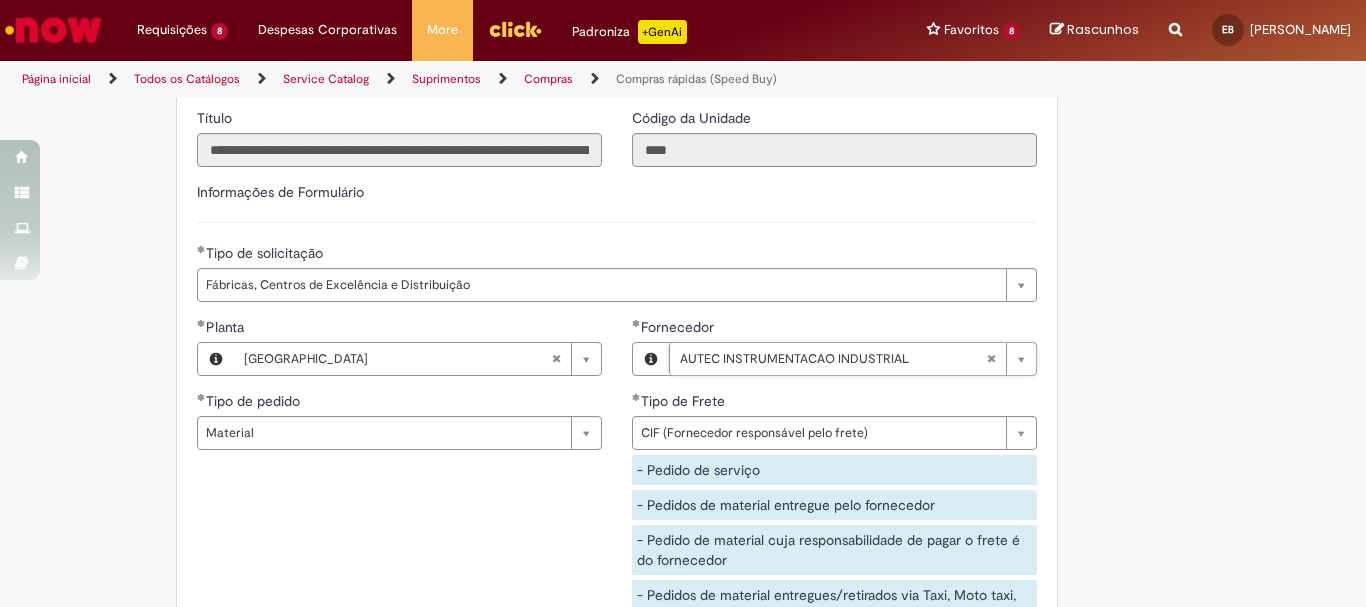 scroll, scrollTop: 3200, scrollLeft: 0, axis: vertical 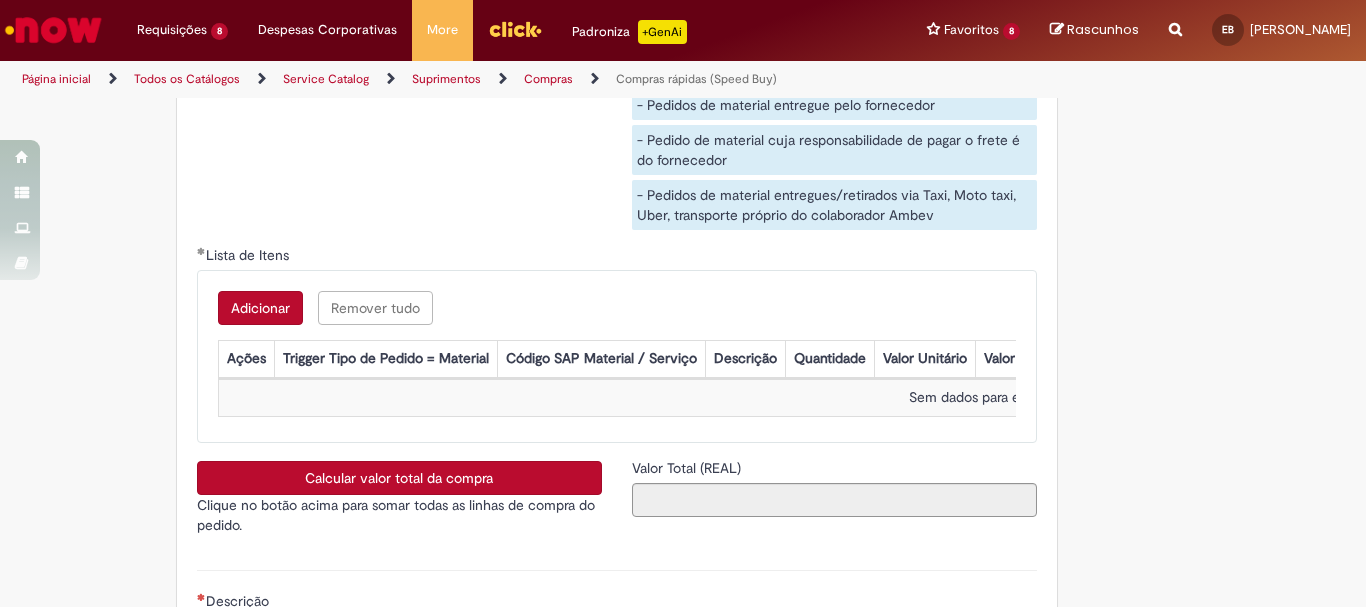 click on "Adicionar" at bounding box center (260, 308) 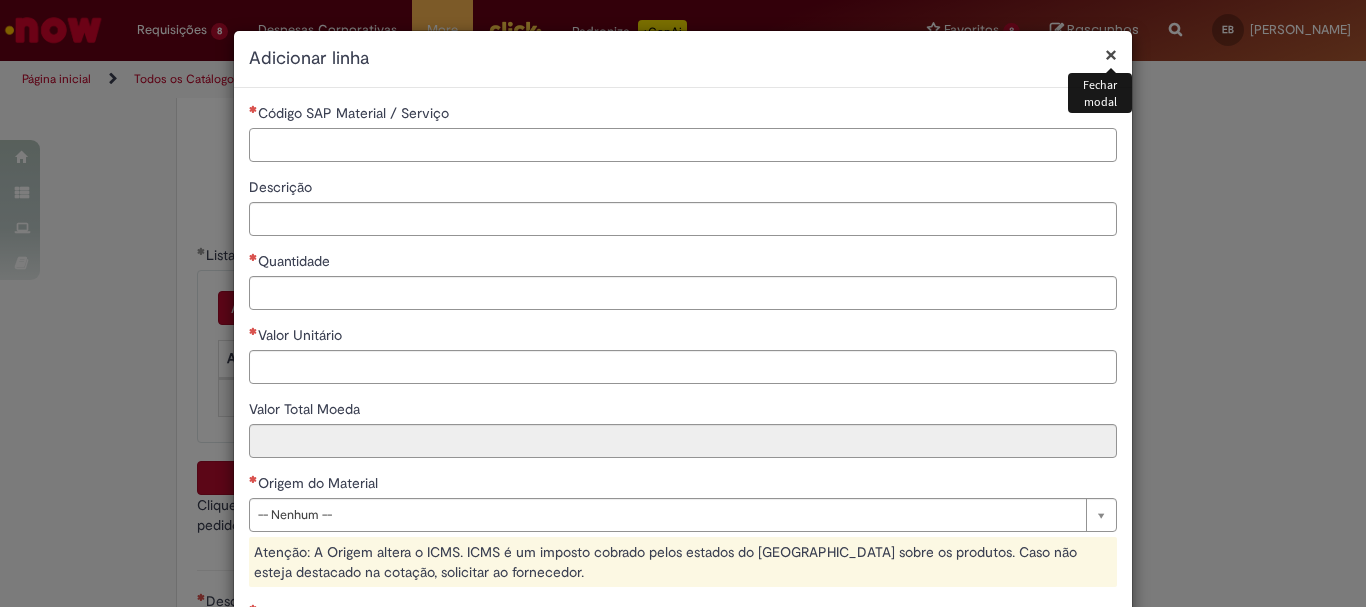click on "Código SAP Material / Serviço" at bounding box center (683, 145) 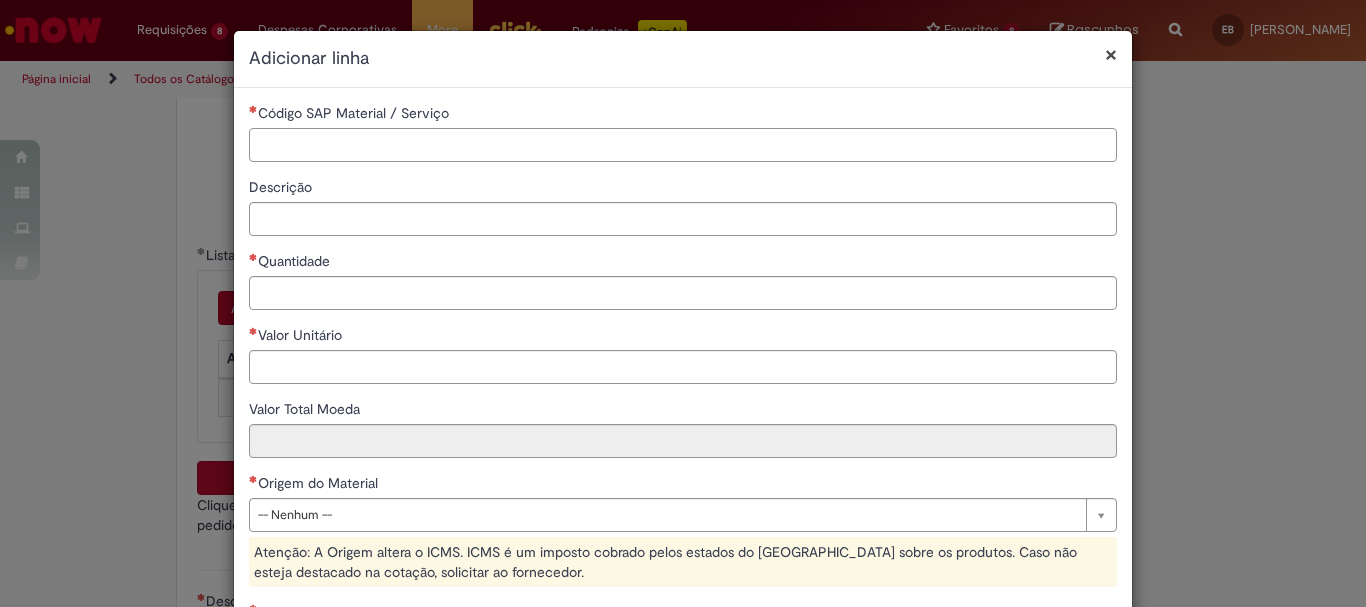 paste on "********" 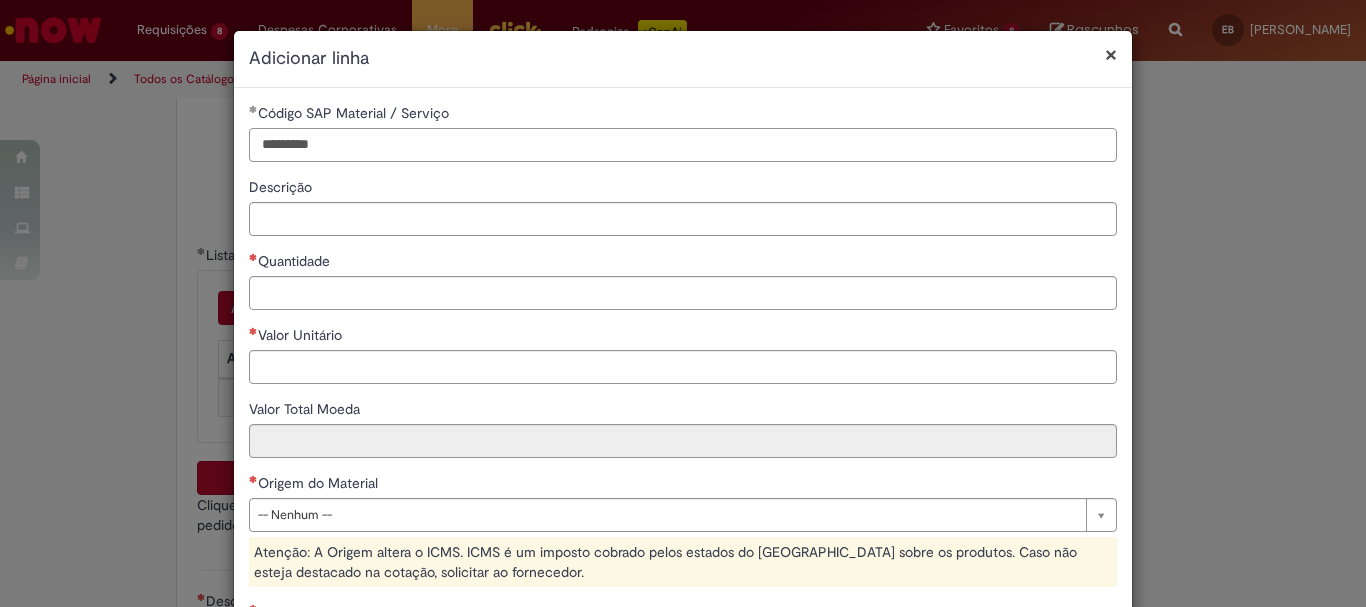 type on "********" 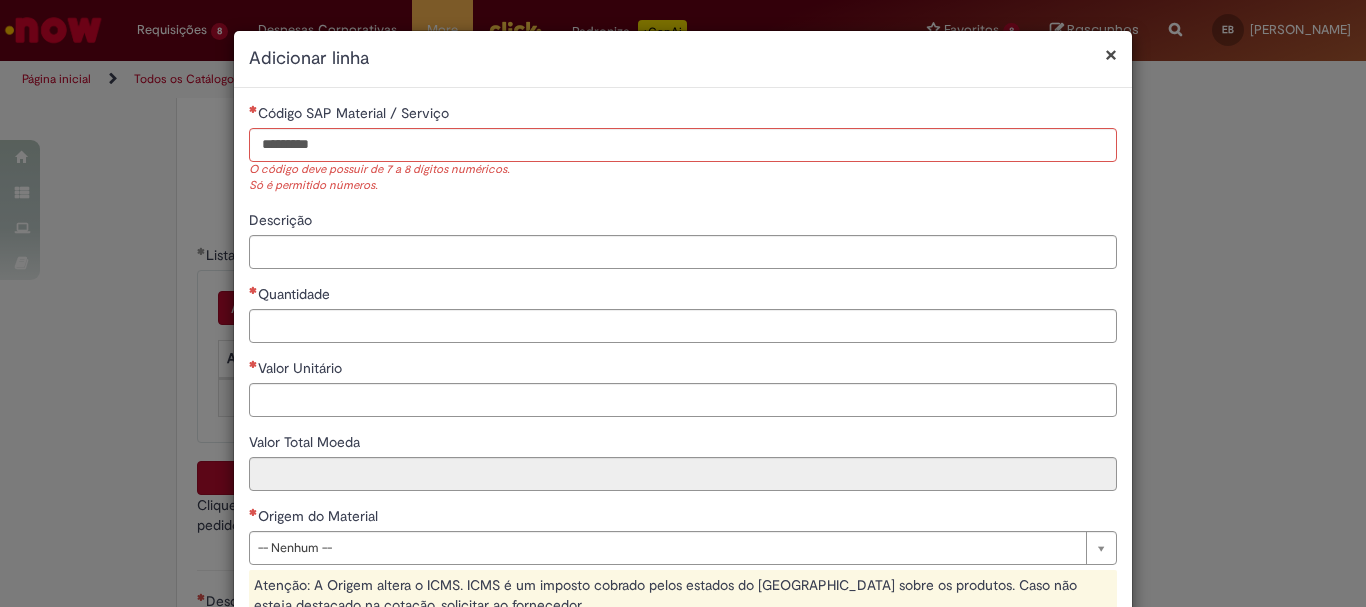 type 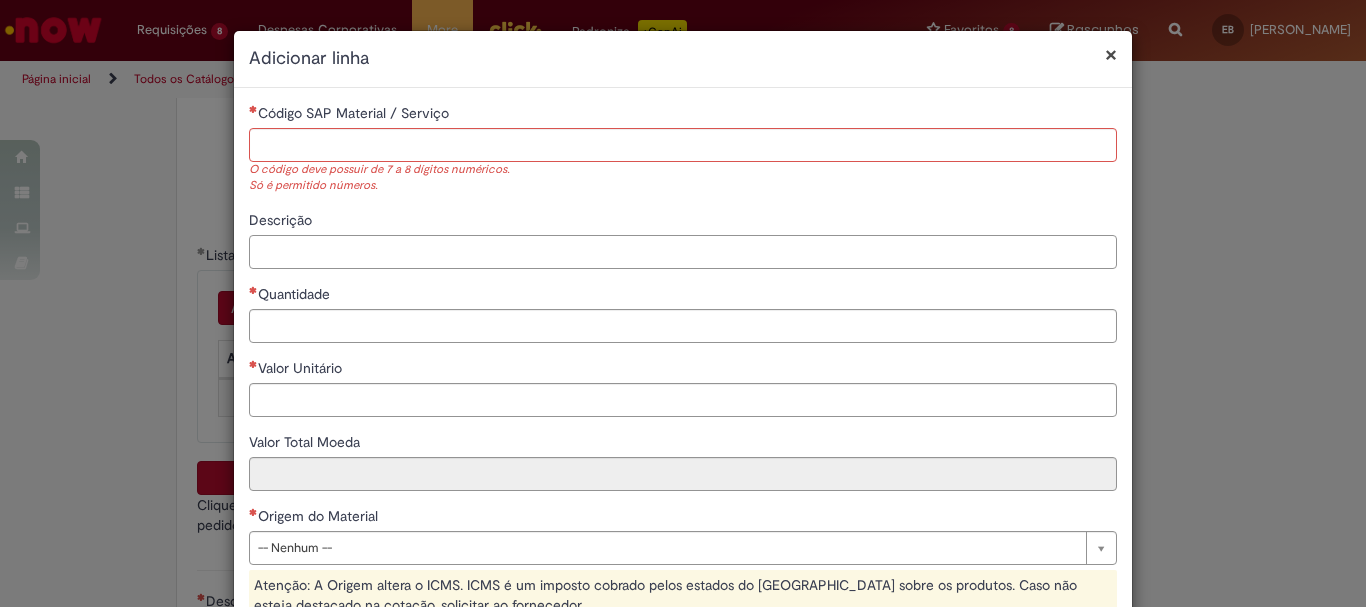 click on "Descrição" at bounding box center (683, 252) 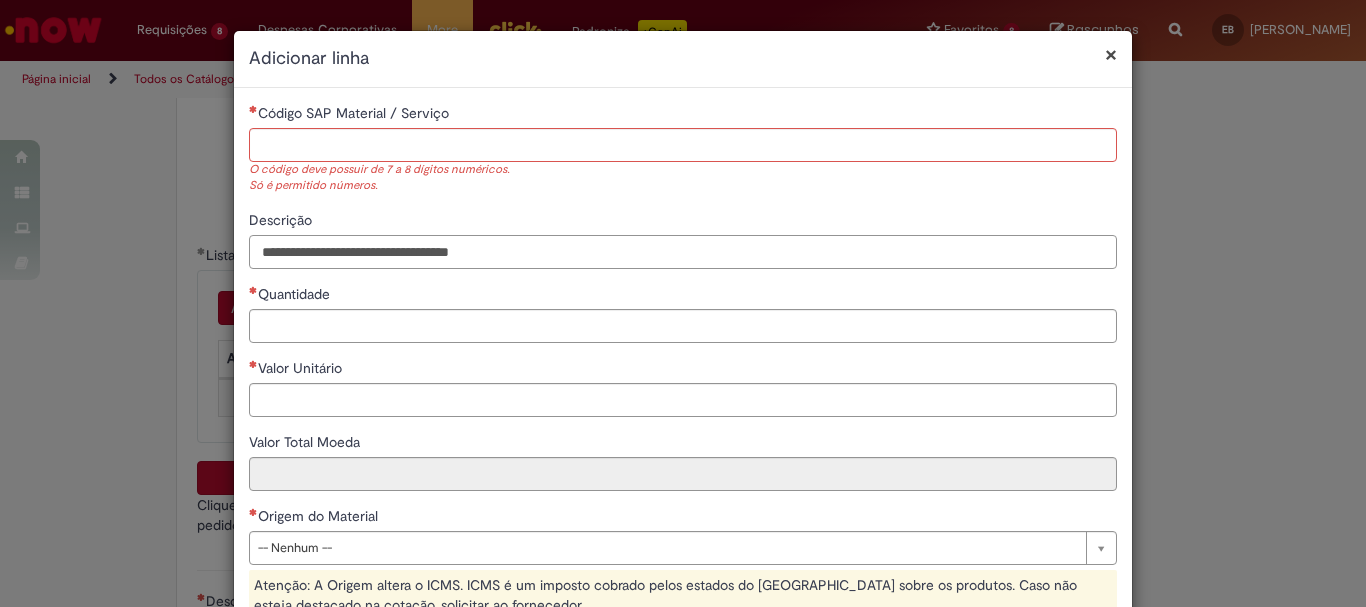 type on "**********" 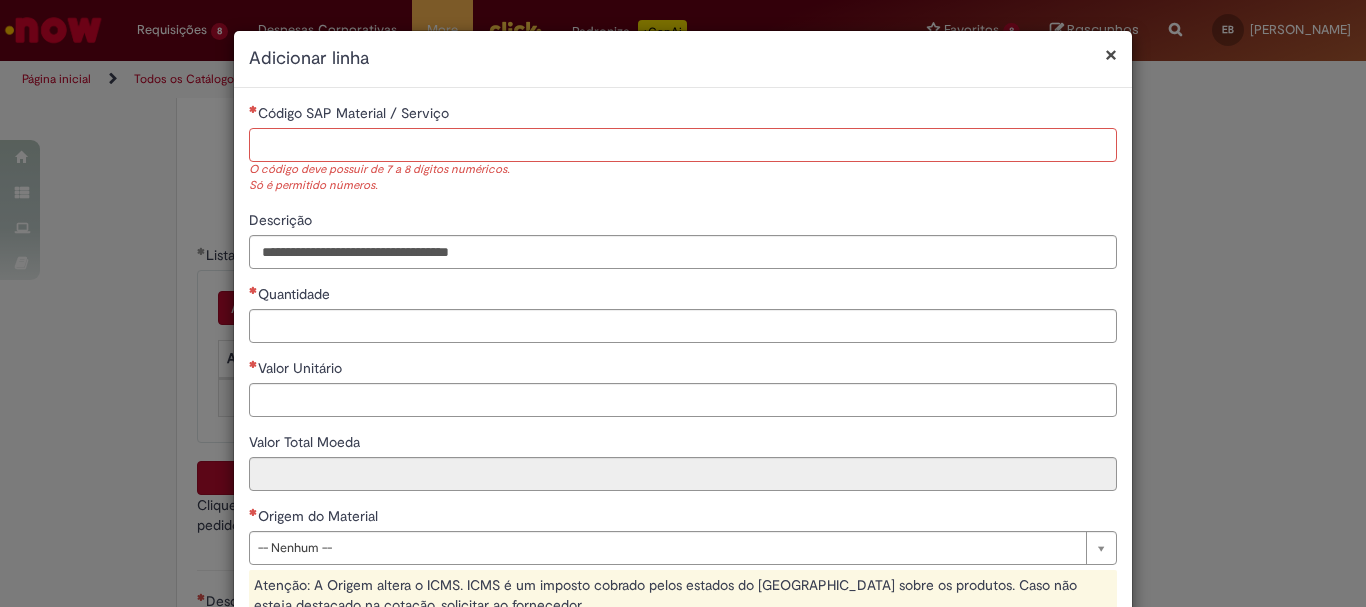click on "Código SAP Material / Serviço" at bounding box center (683, 145) 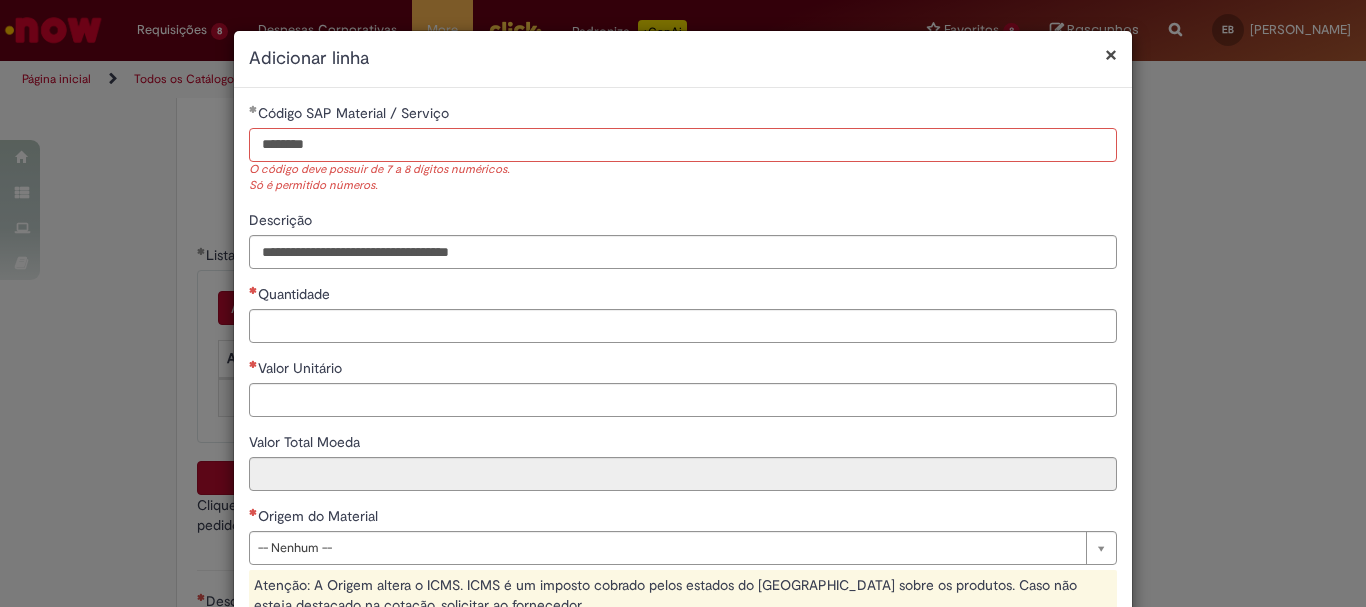 type on "********" 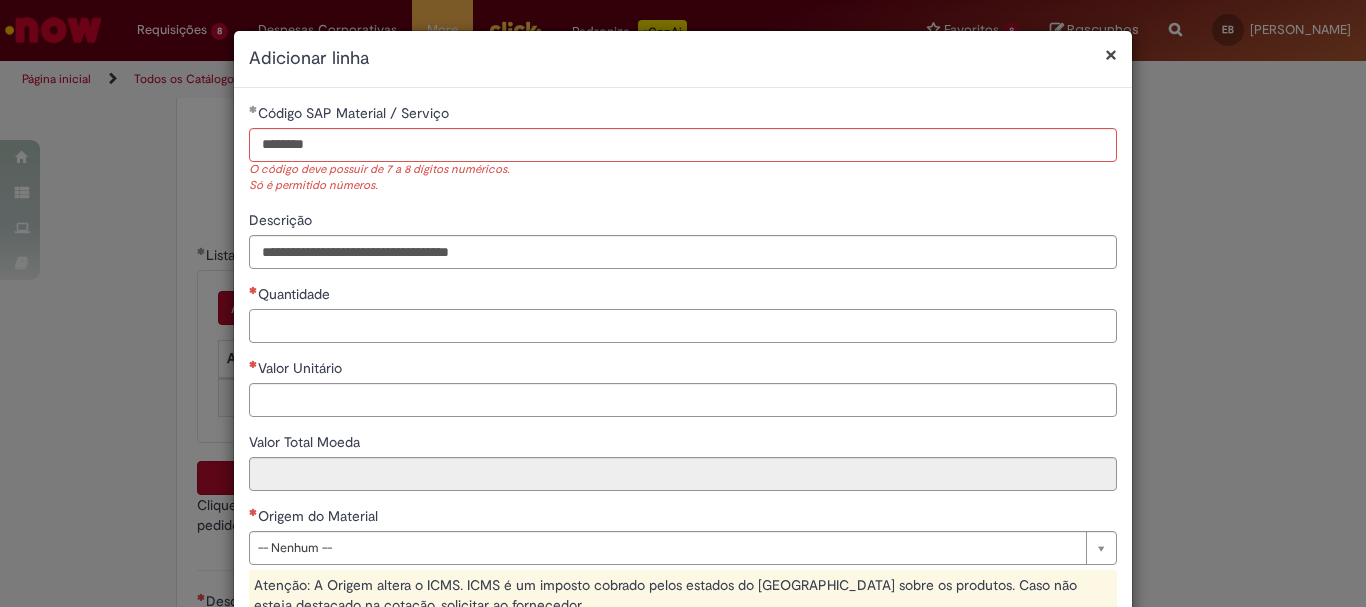 click on "**********" at bounding box center [683, 507] 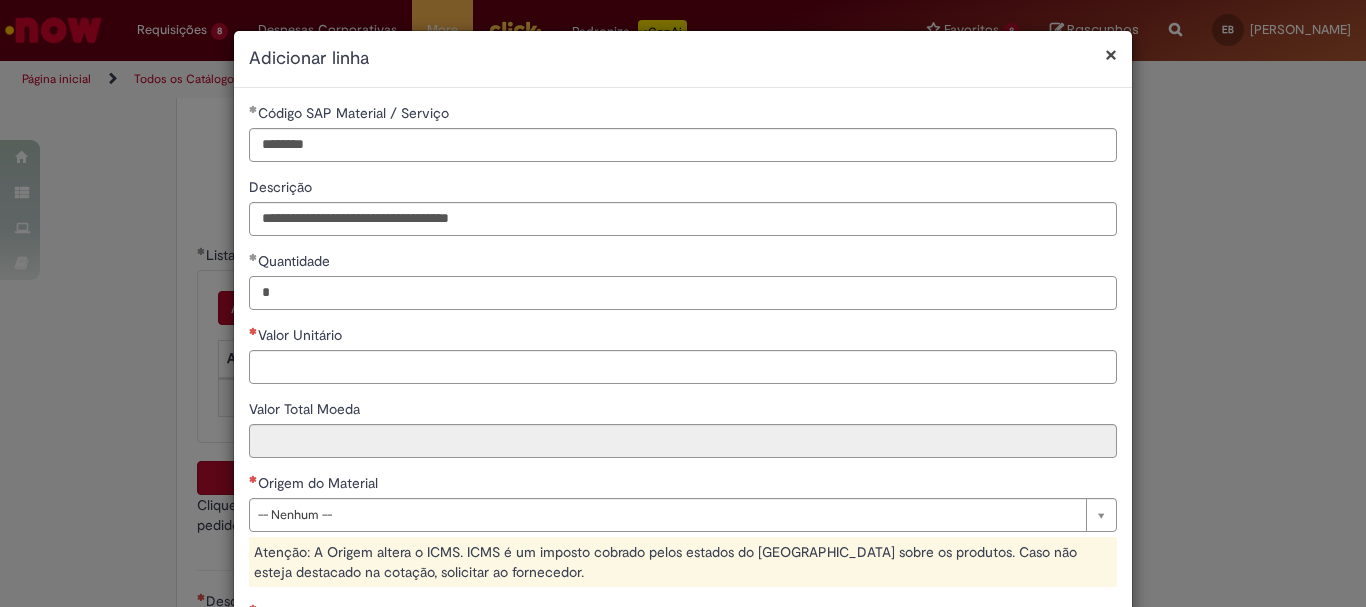 type on "*" 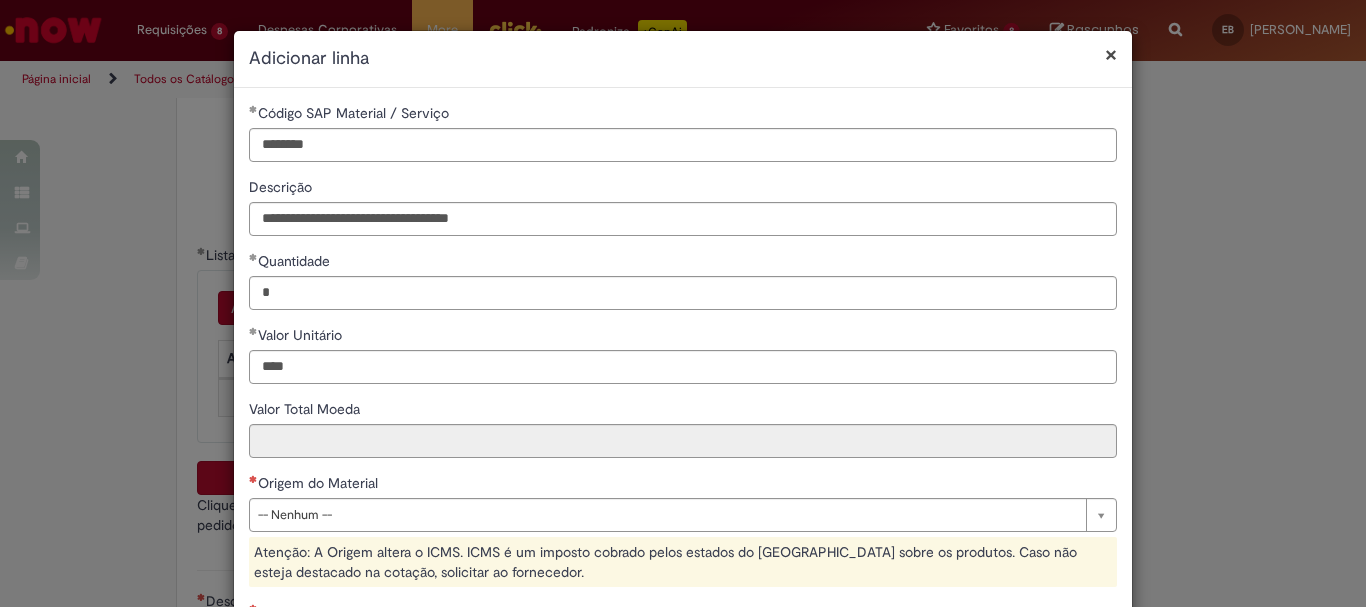 type on "********" 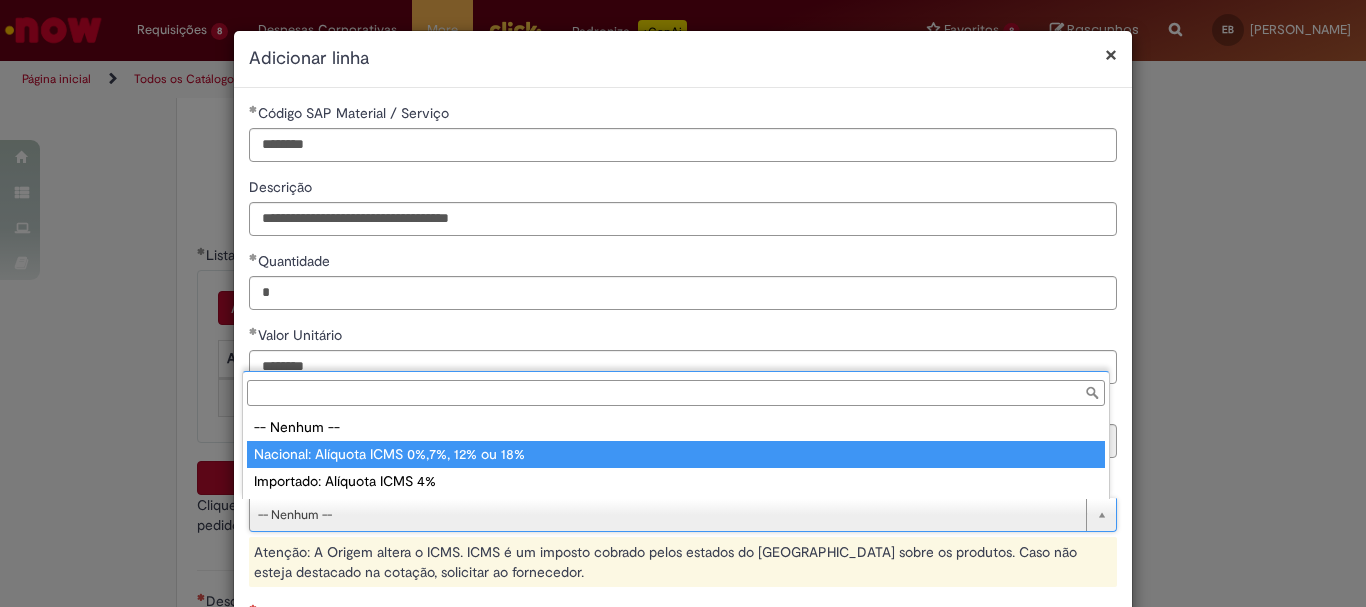 type on "**********" 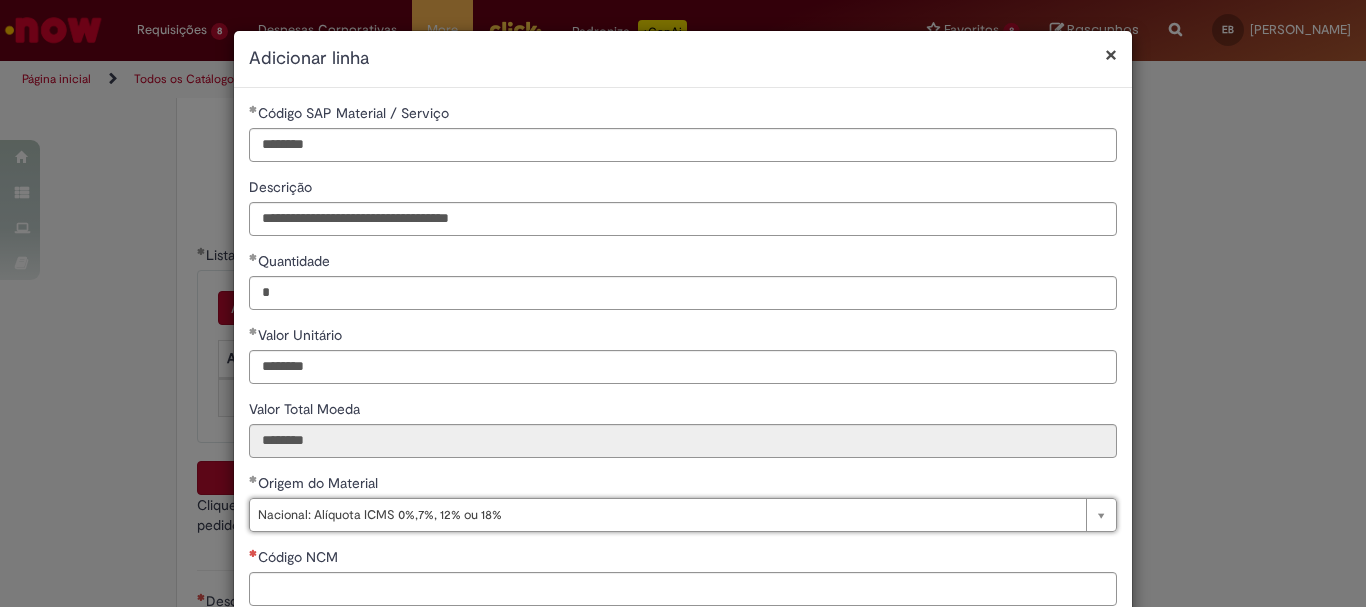 scroll, scrollTop: 328, scrollLeft: 0, axis: vertical 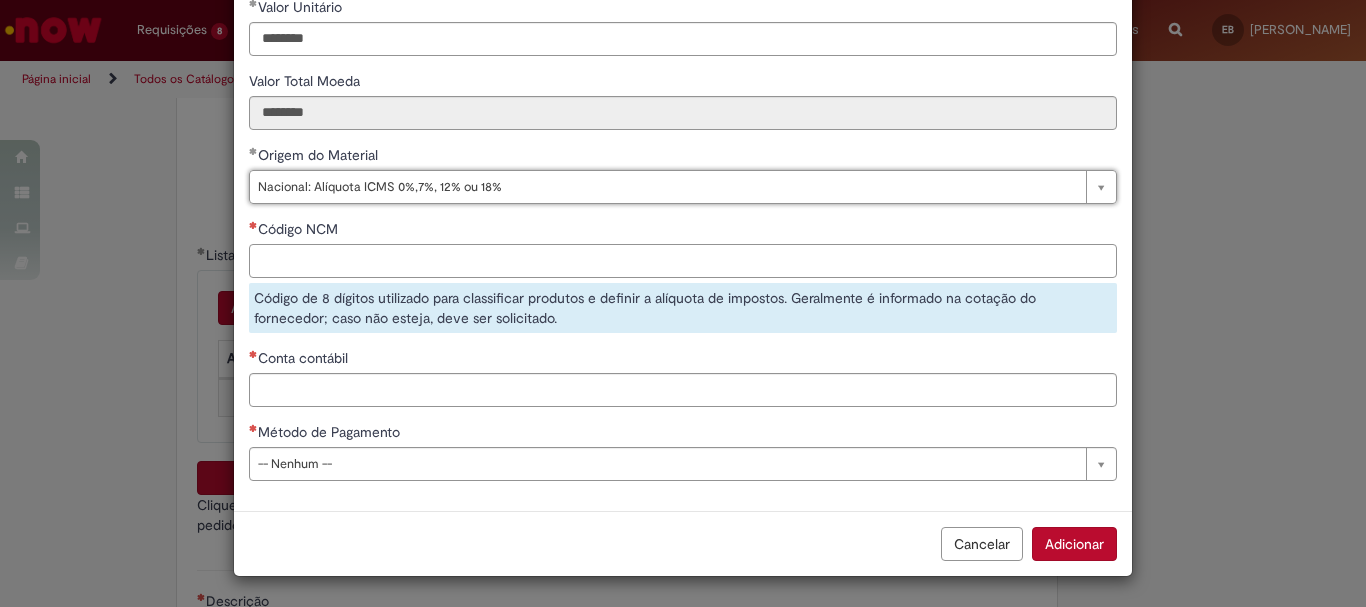 click on "Código NCM" at bounding box center [683, 261] 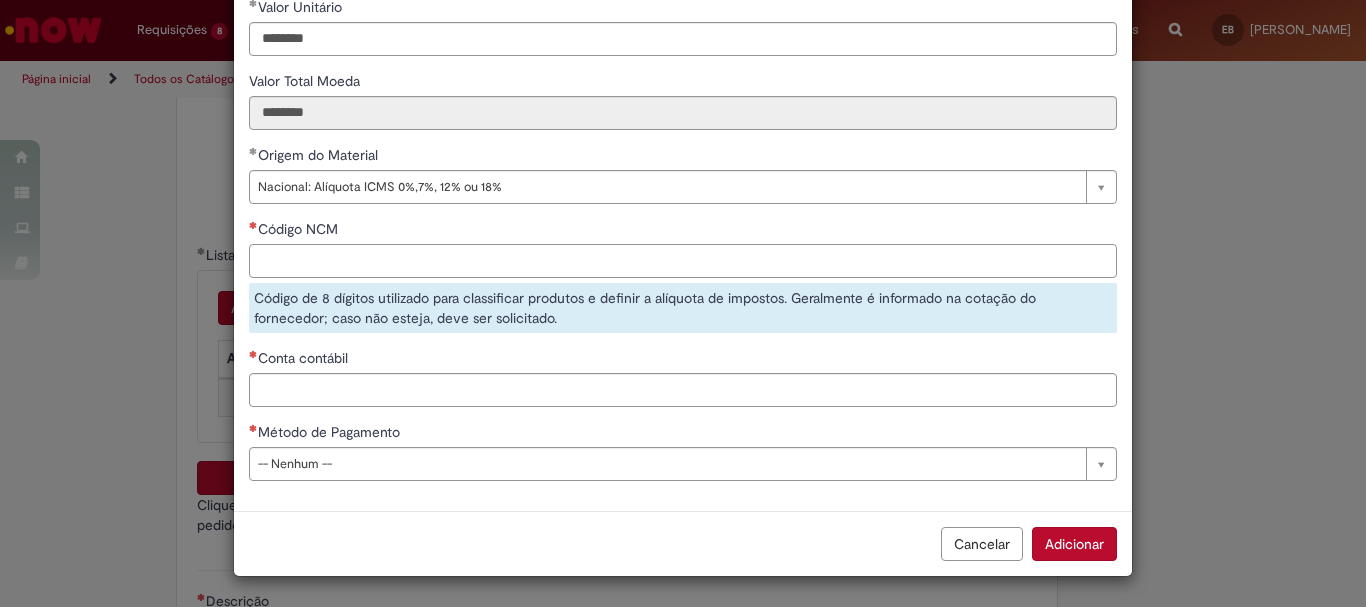 paste on "********" 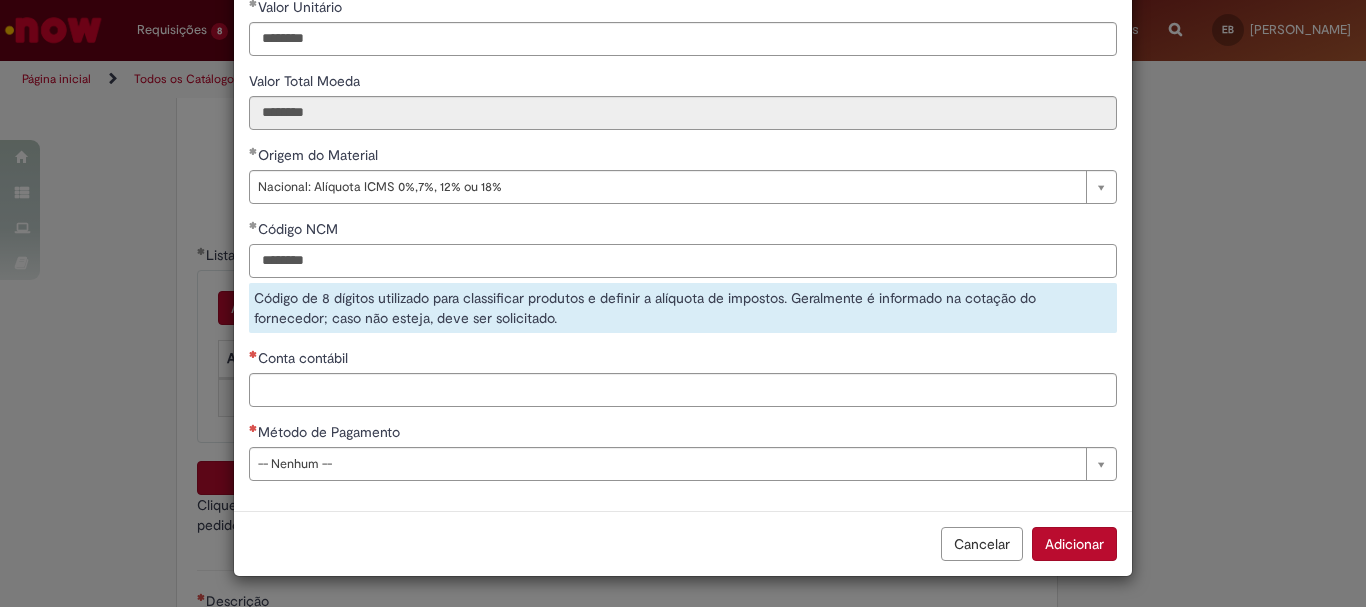 type on "********" 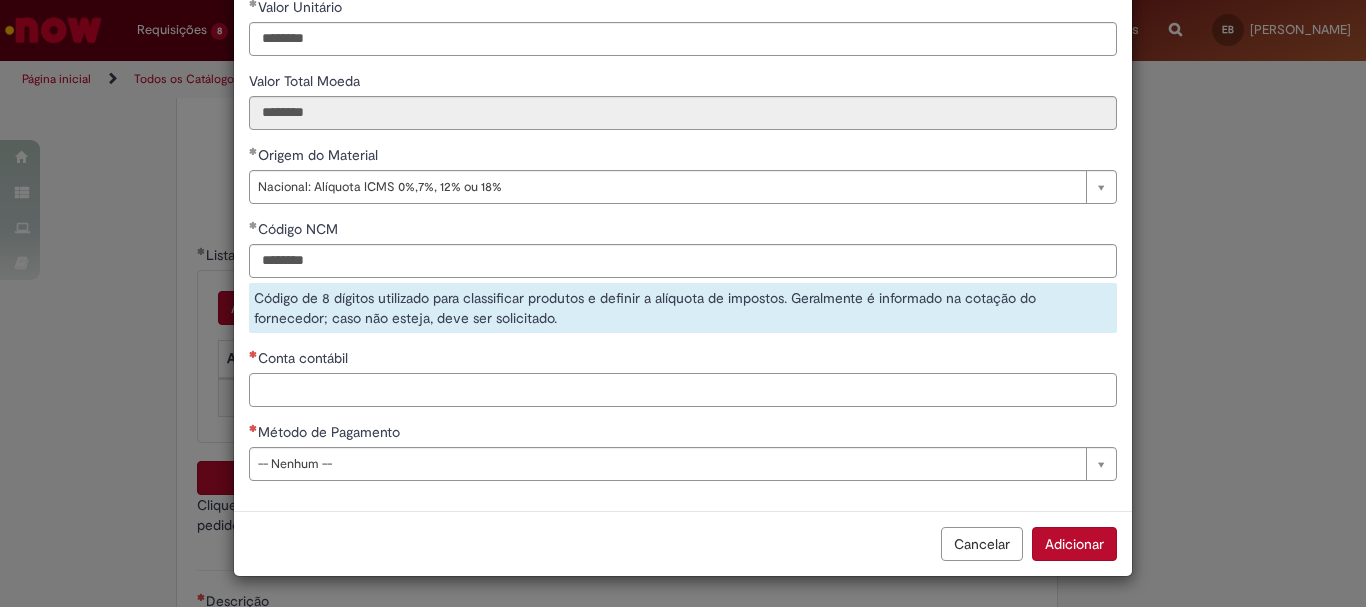 click on "Conta contábil" at bounding box center [683, 390] 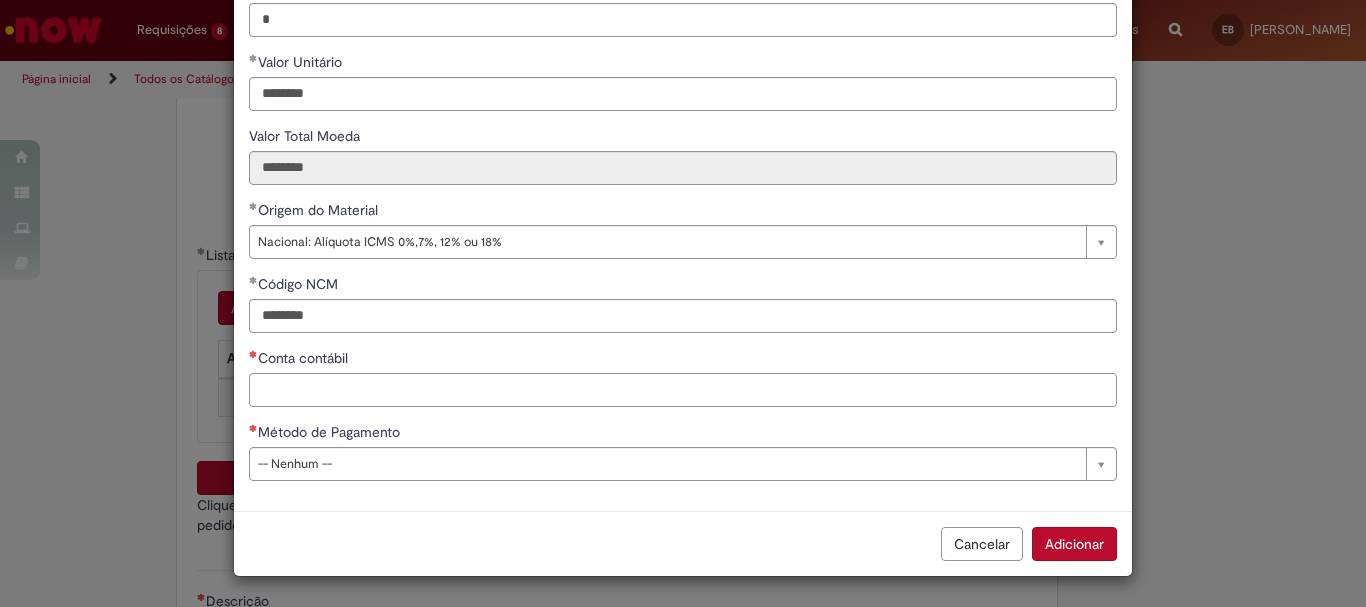 scroll, scrollTop: 273, scrollLeft: 0, axis: vertical 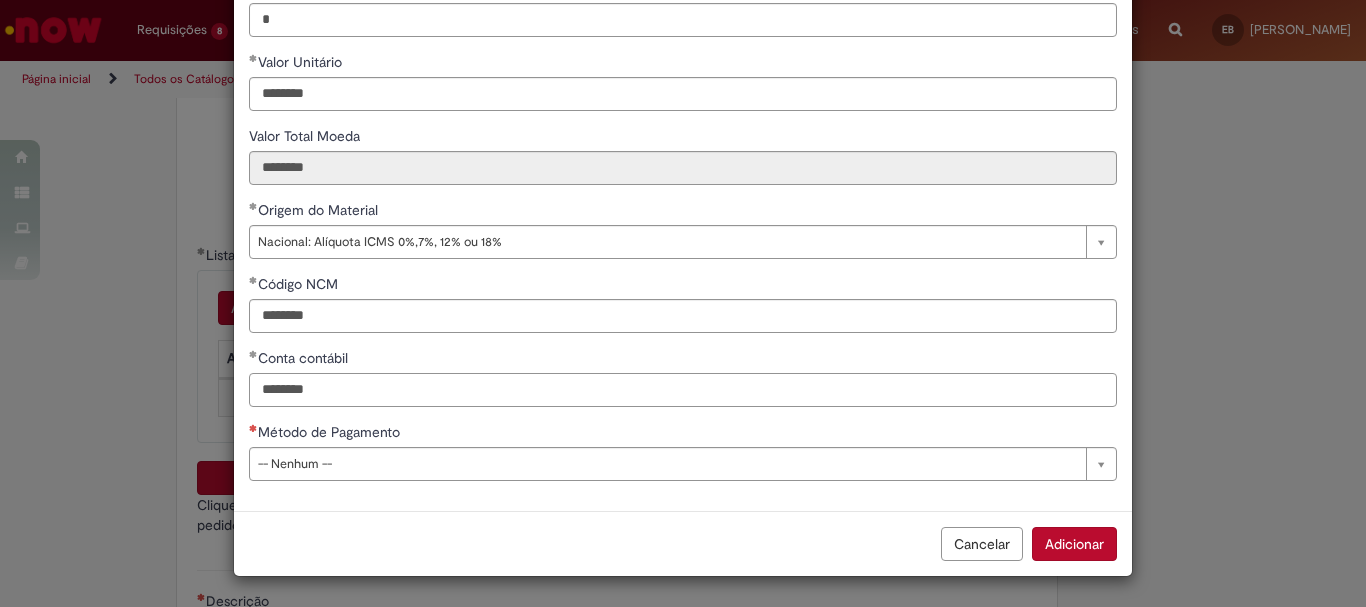 type on "********" 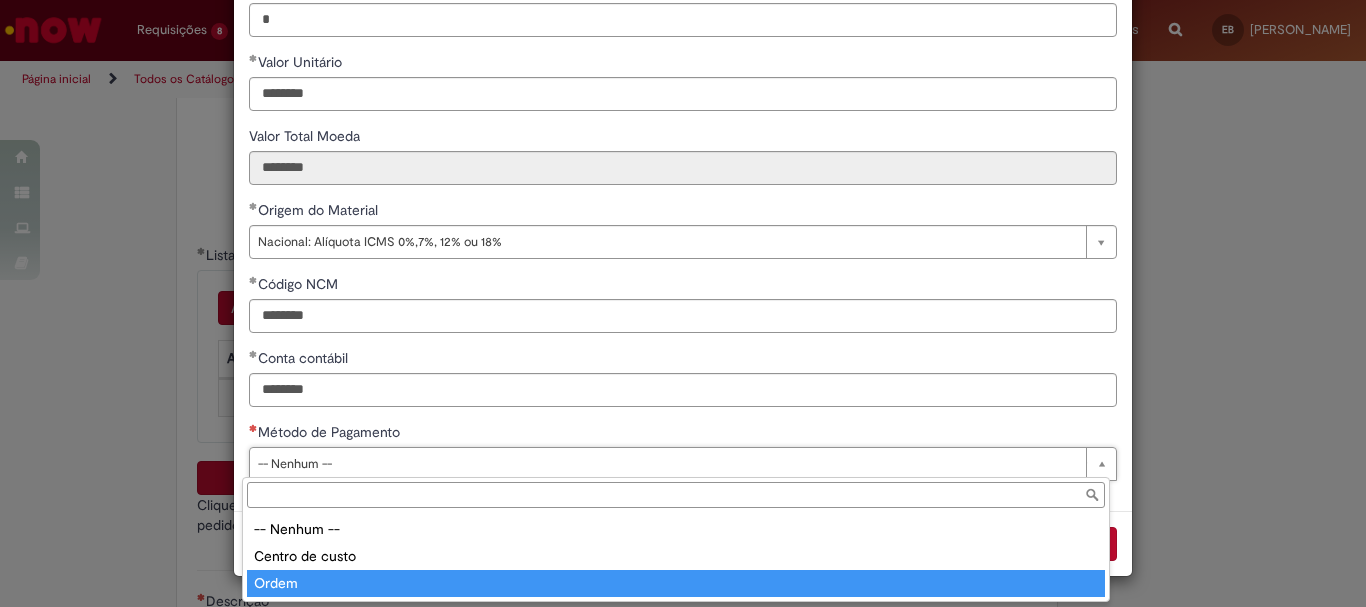 type on "*****" 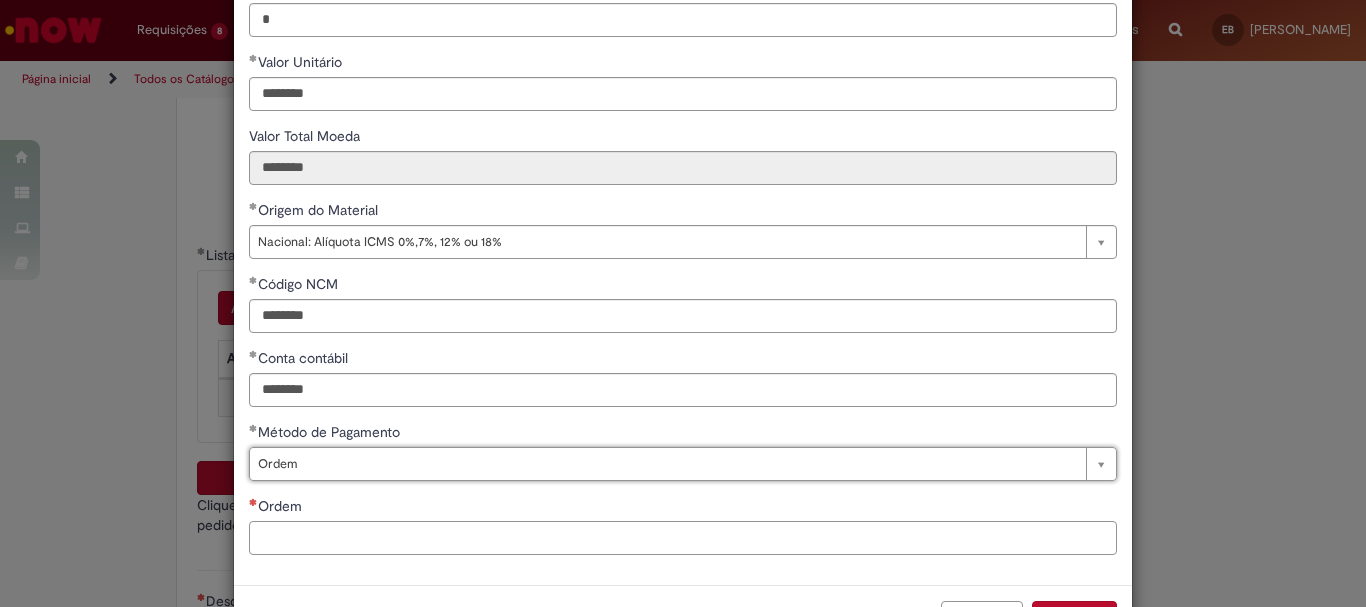 click on "Ordem" at bounding box center [683, 538] 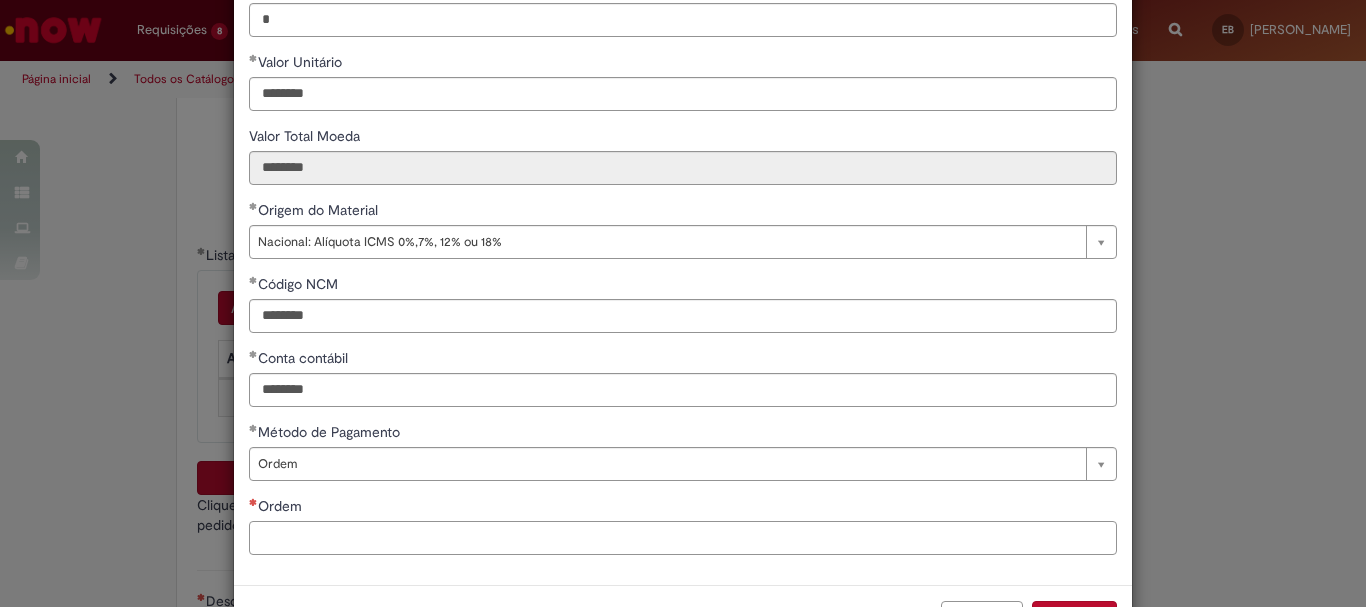 paste on "**********" 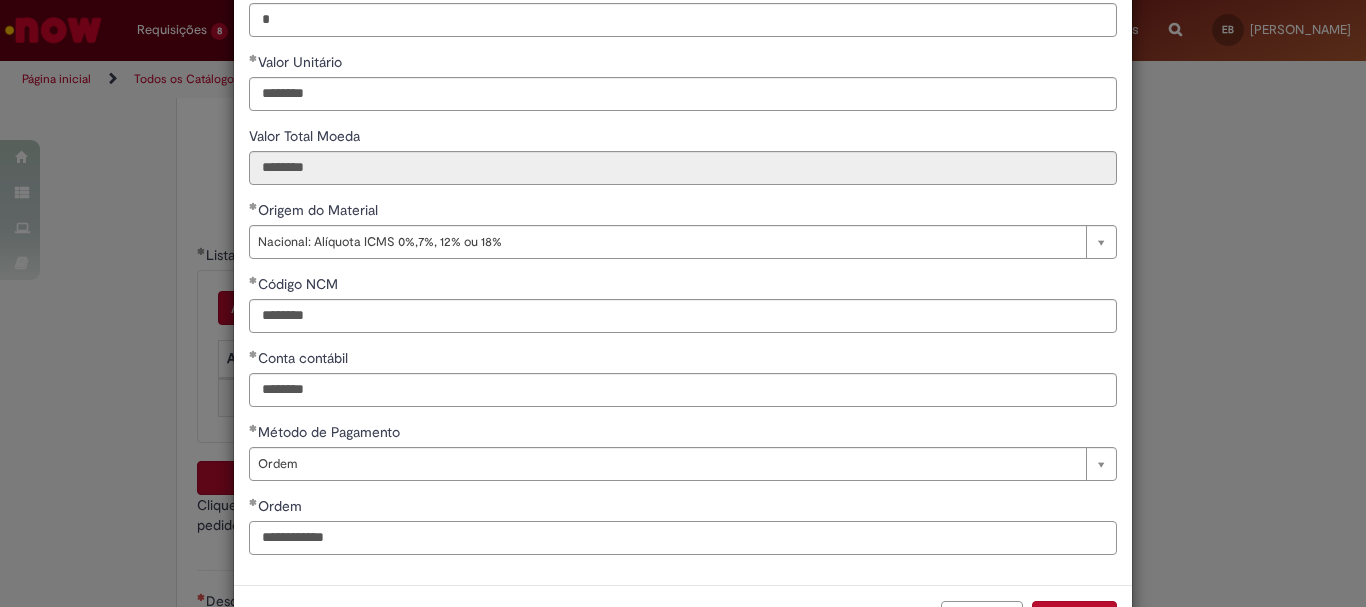scroll, scrollTop: 347, scrollLeft: 0, axis: vertical 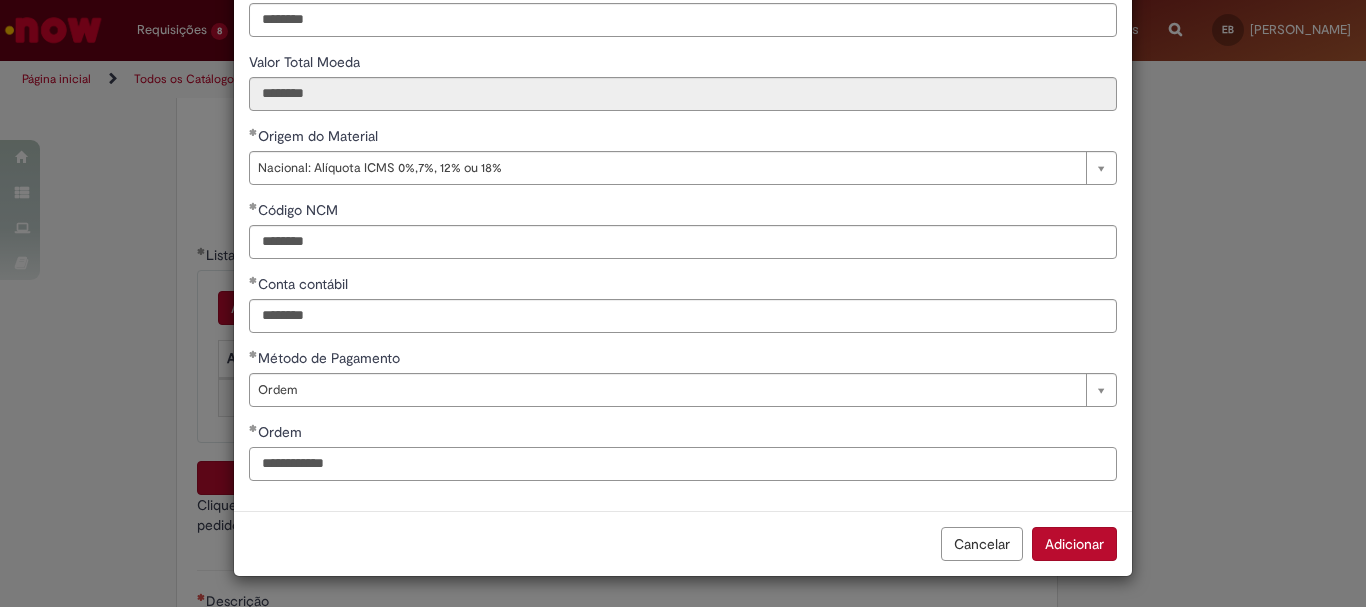 type on "**********" 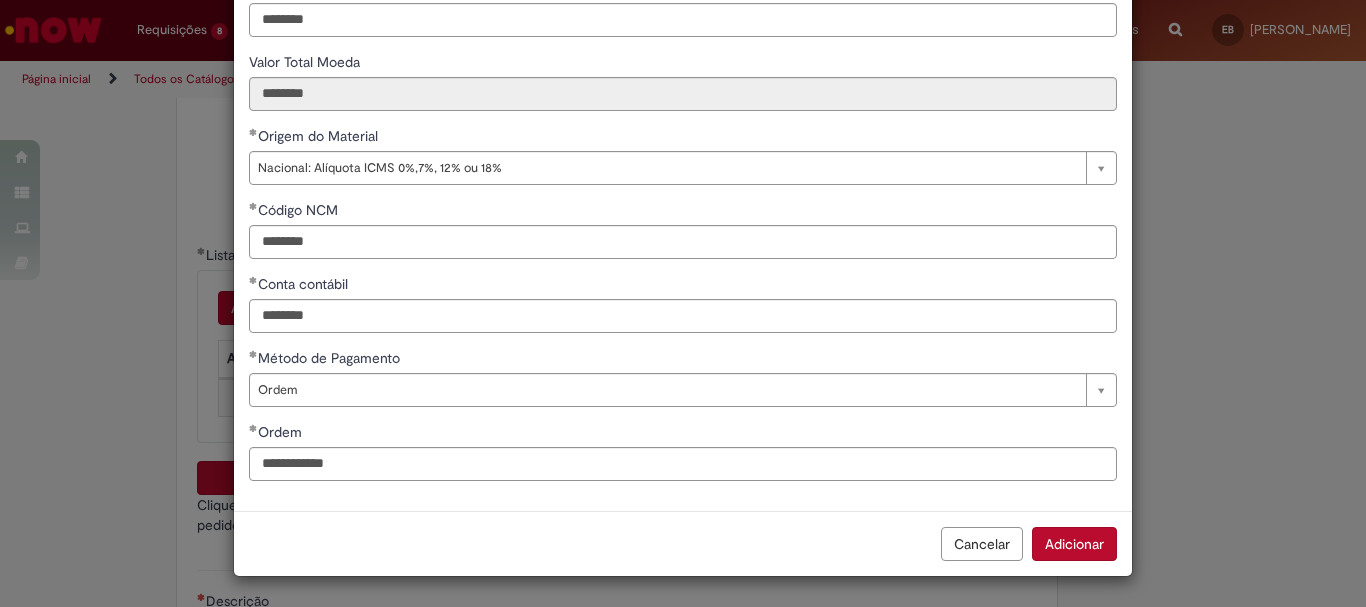 click on "Adicionar" at bounding box center (1074, 544) 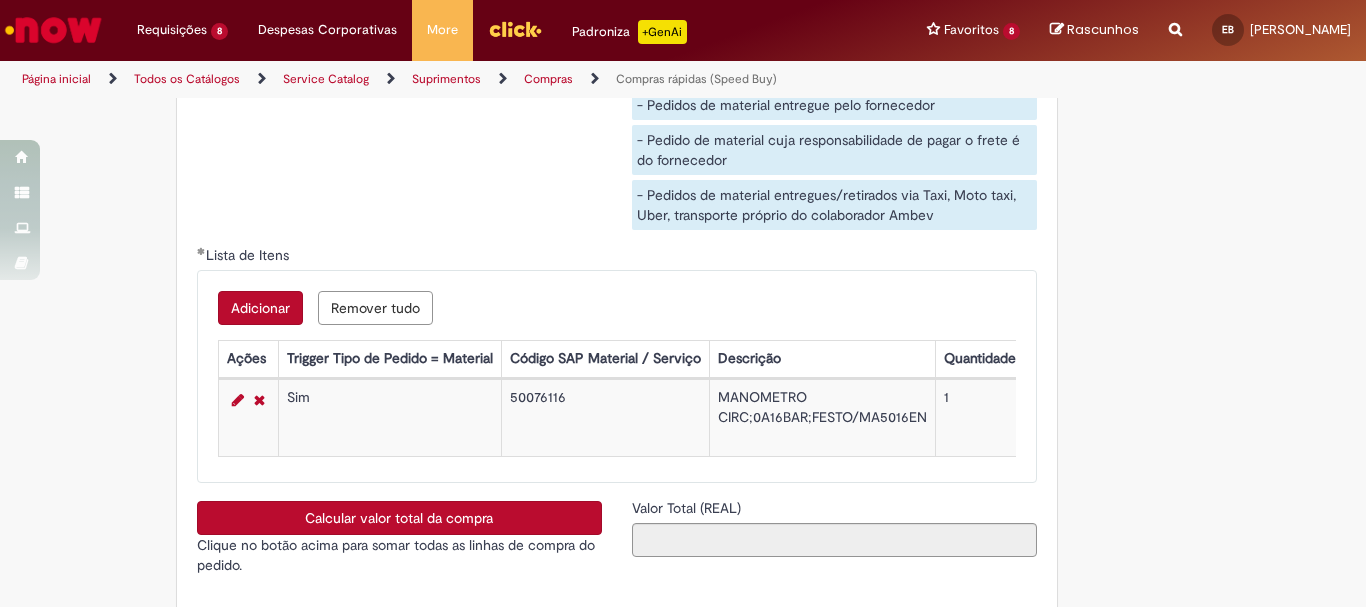 scroll, scrollTop: 3500, scrollLeft: 0, axis: vertical 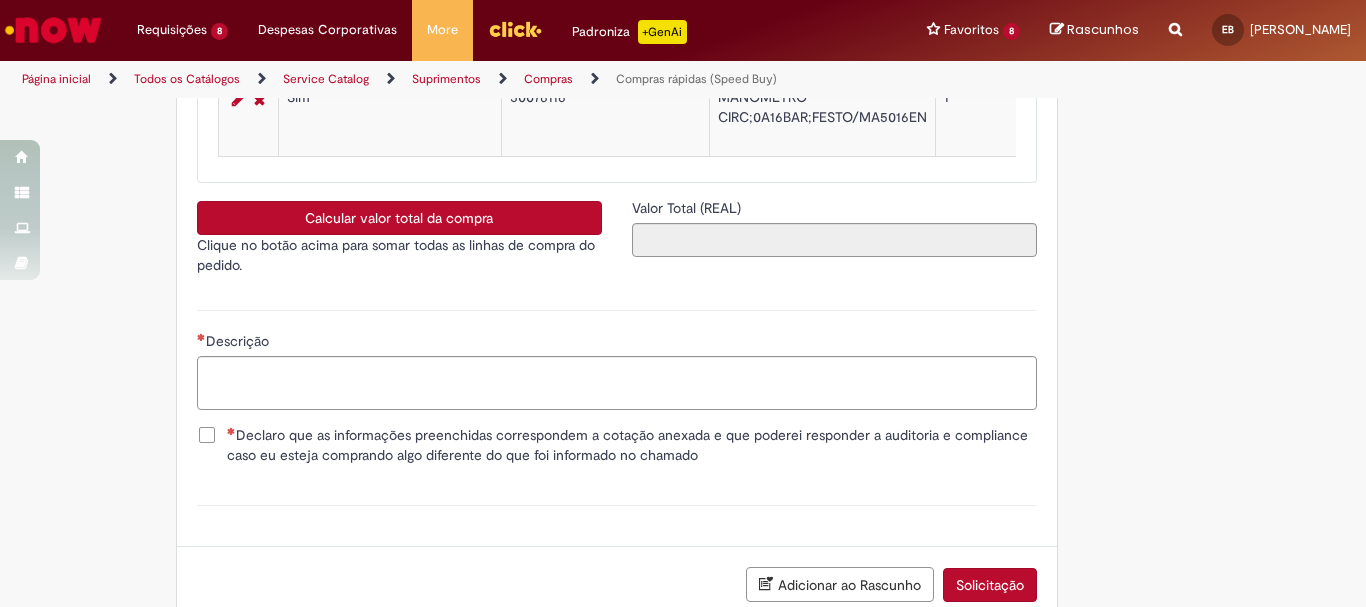 click on "Calcular valor total da compra" at bounding box center (399, 218) 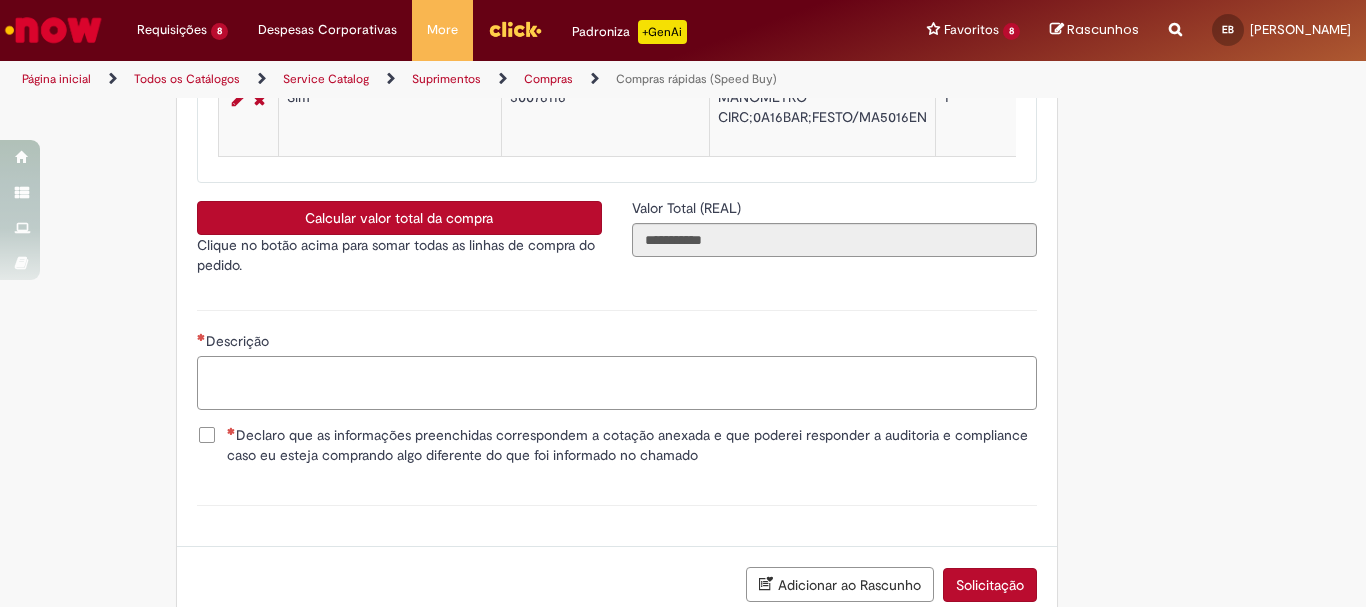 click on "Descrição" at bounding box center (617, 383) 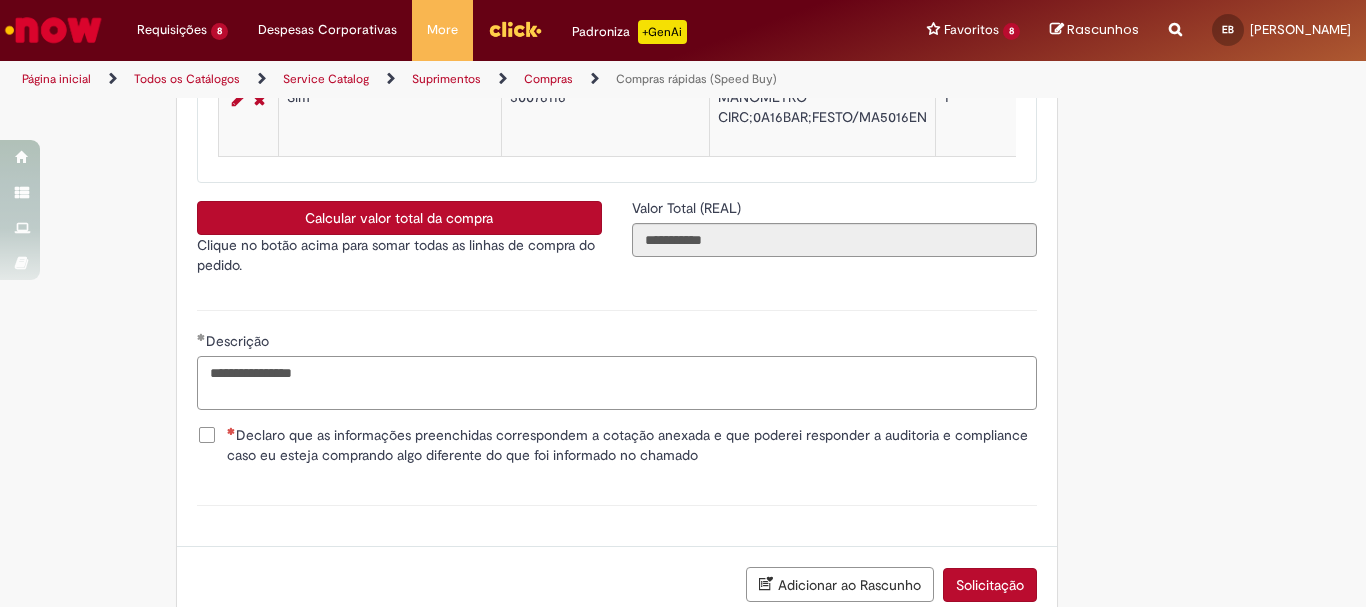 type on "**********" 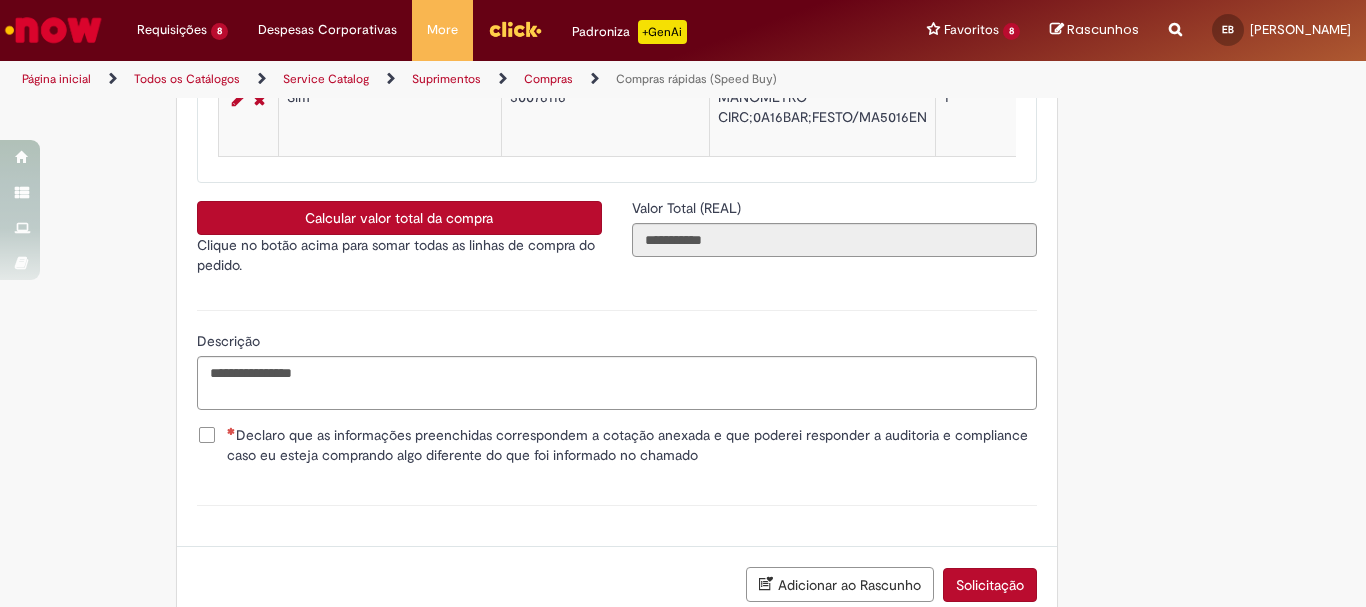 click on "Declaro que as informações preenchidas correspondem a cotação anexada e que poderei responder a auditoria e compliance caso eu esteja comprando algo diferente do que foi informado no chamado" at bounding box center (617, 455) 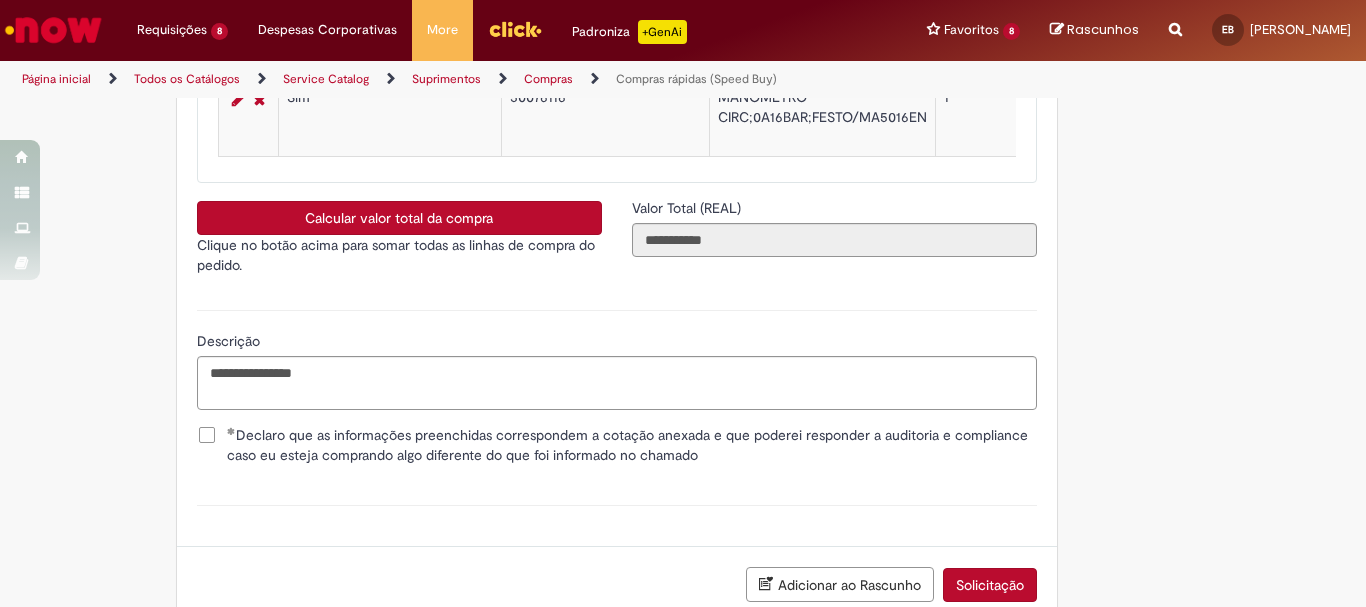 scroll, scrollTop: 3641, scrollLeft: 0, axis: vertical 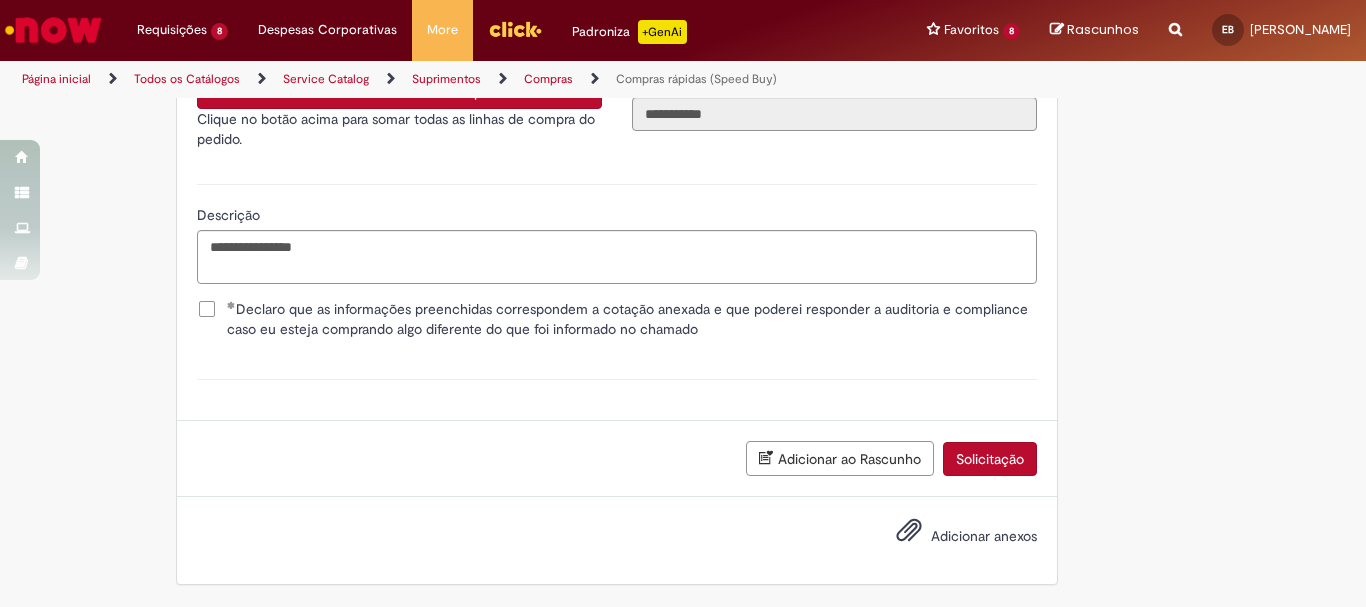 click on "Adicionar anexos" at bounding box center (952, 537) 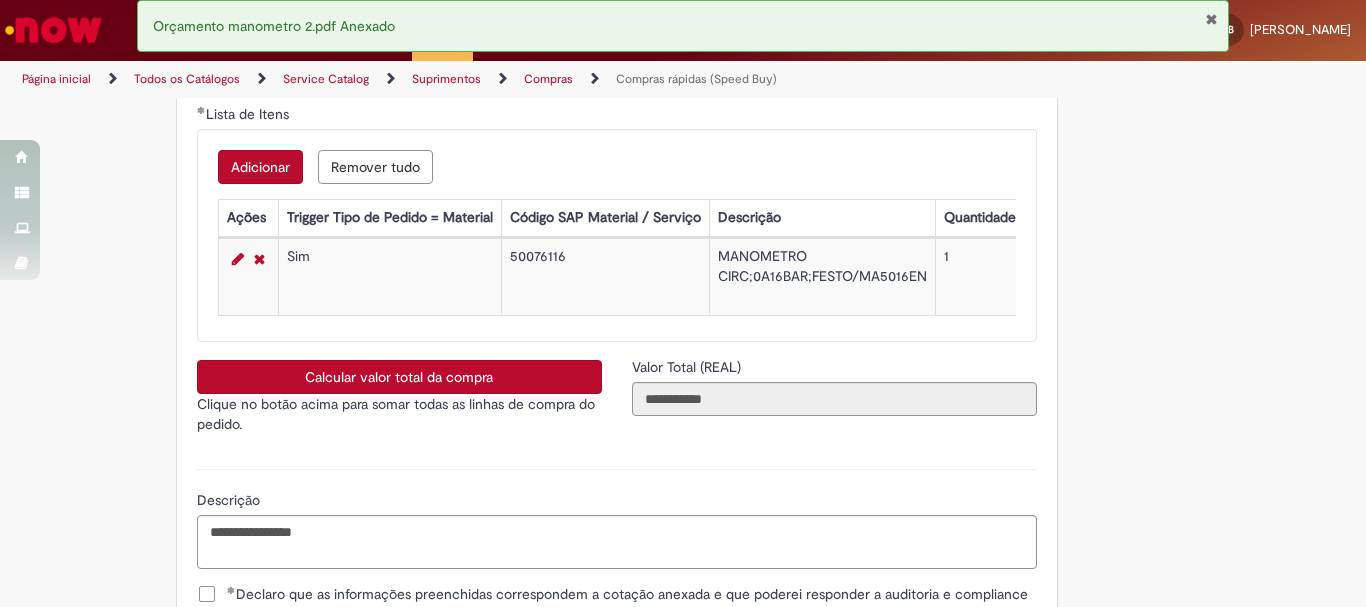 scroll, scrollTop: 3641, scrollLeft: 0, axis: vertical 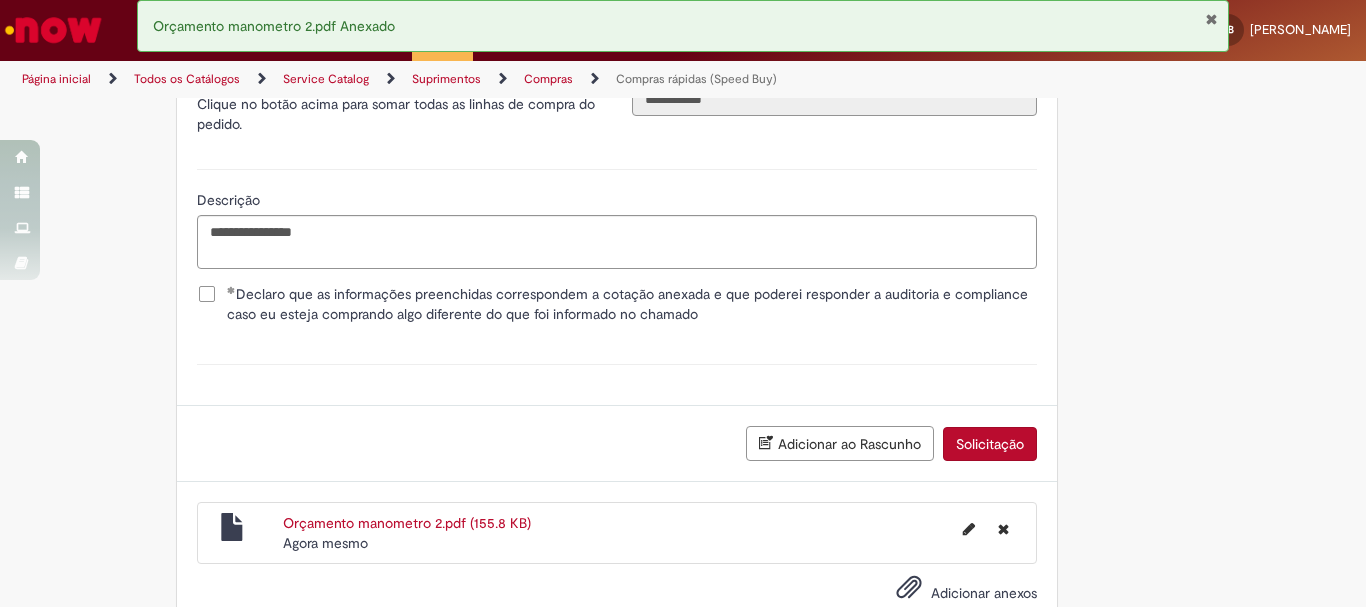 click on "Solicitação" at bounding box center [990, 444] 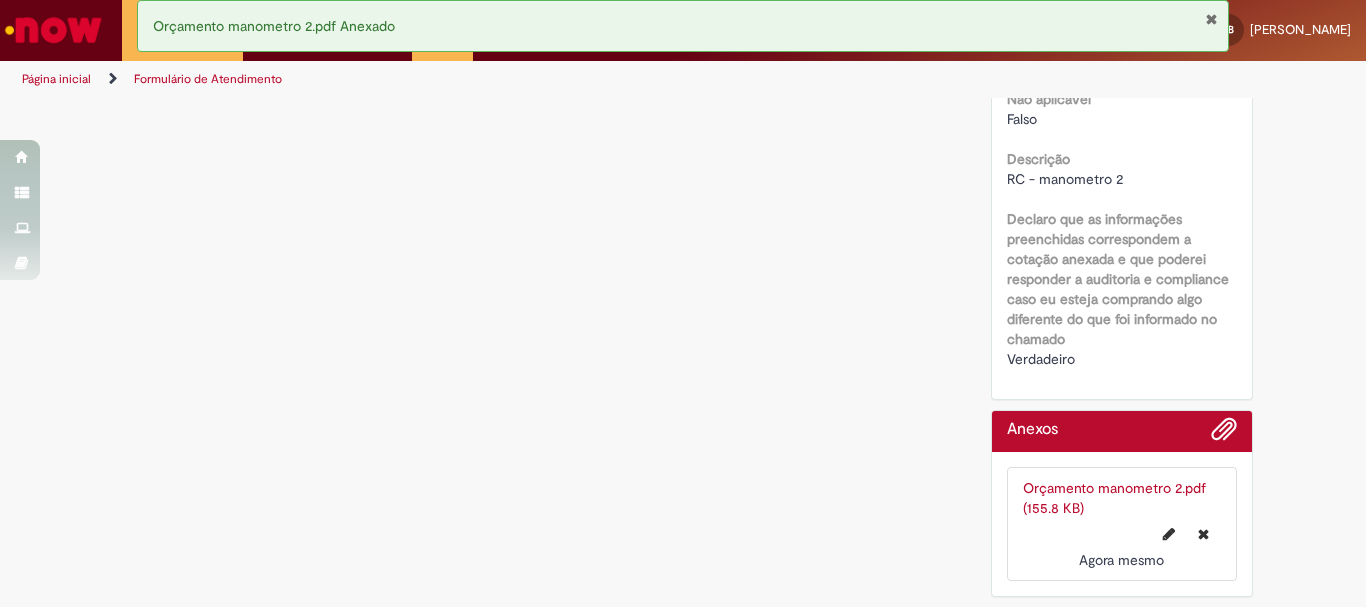 scroll, scrollTop: 0, scrollLeft: 0, axis: both 